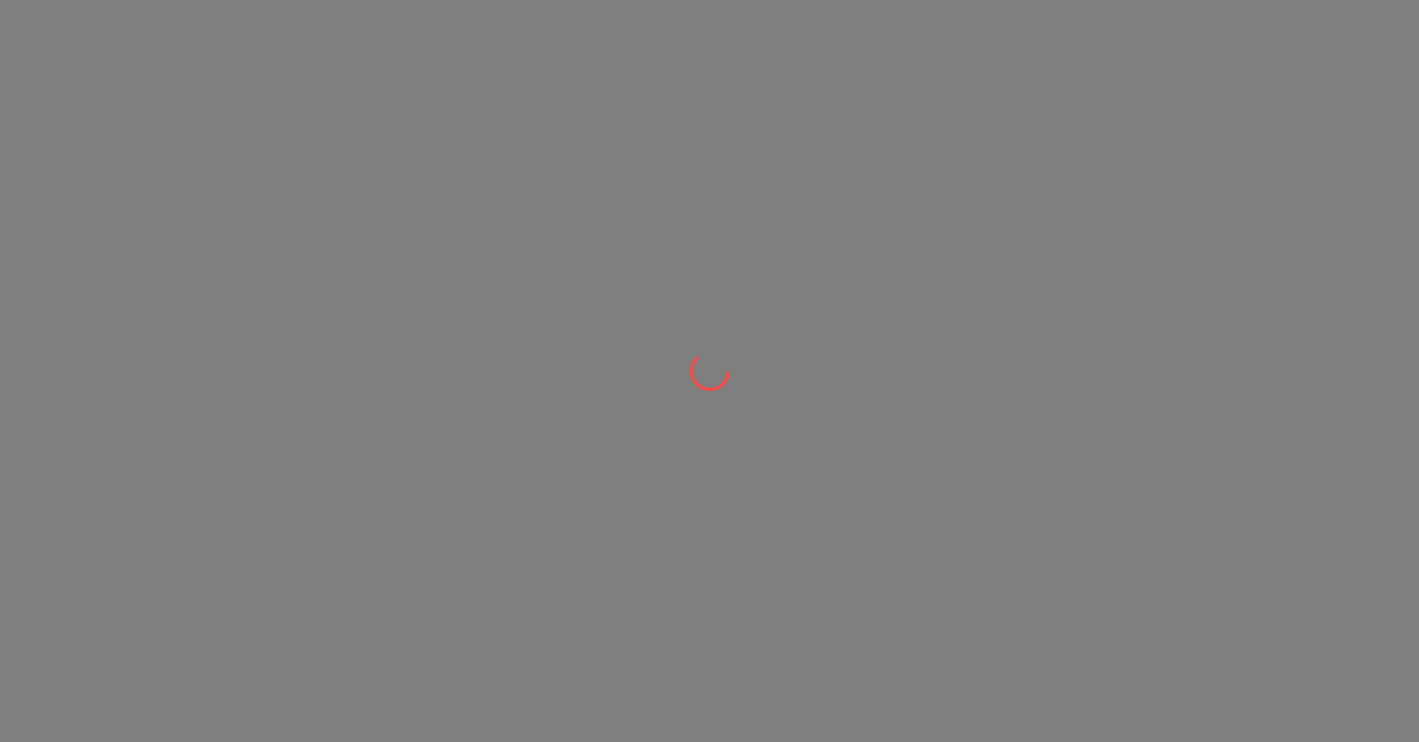scroll, scrollTop: 0, scrollLeft: 0, axis: both 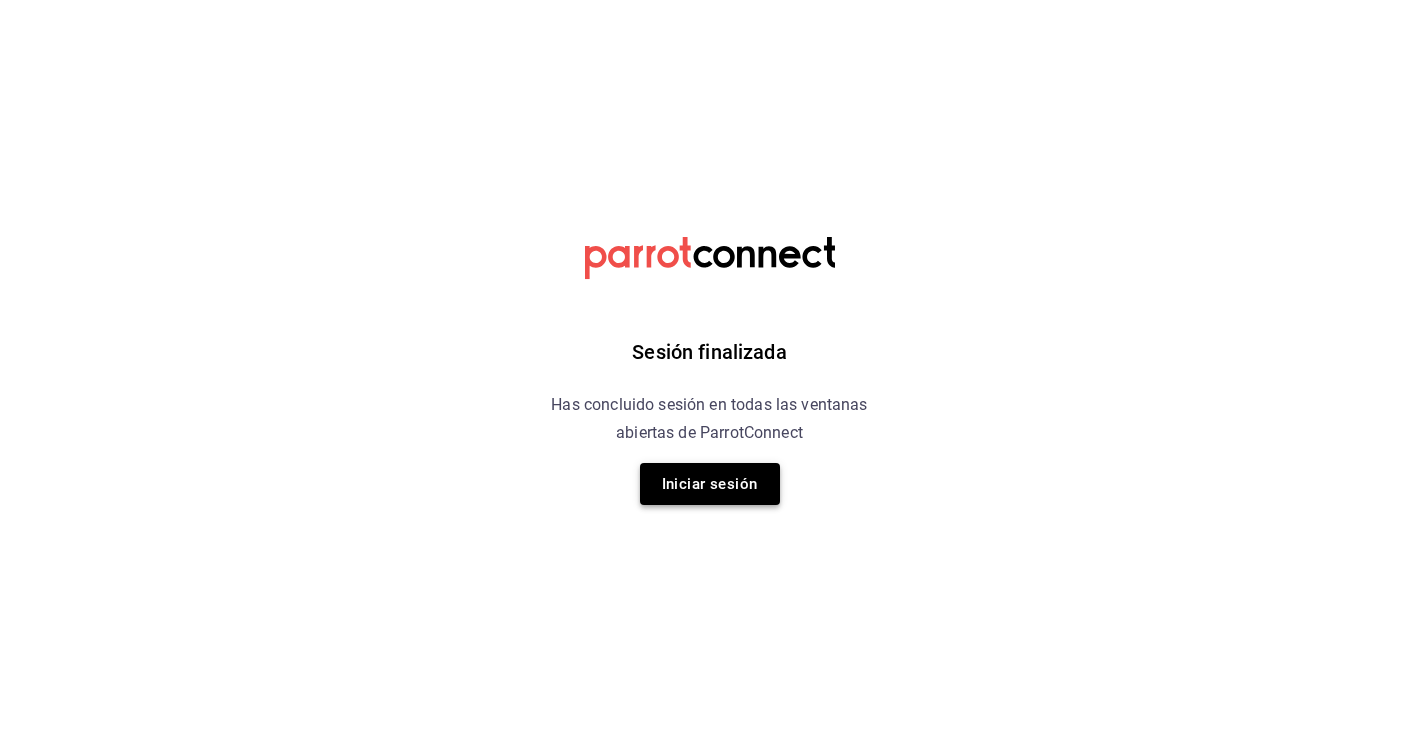 click on "Iniciar sesión" at bounding box center [710, 484] 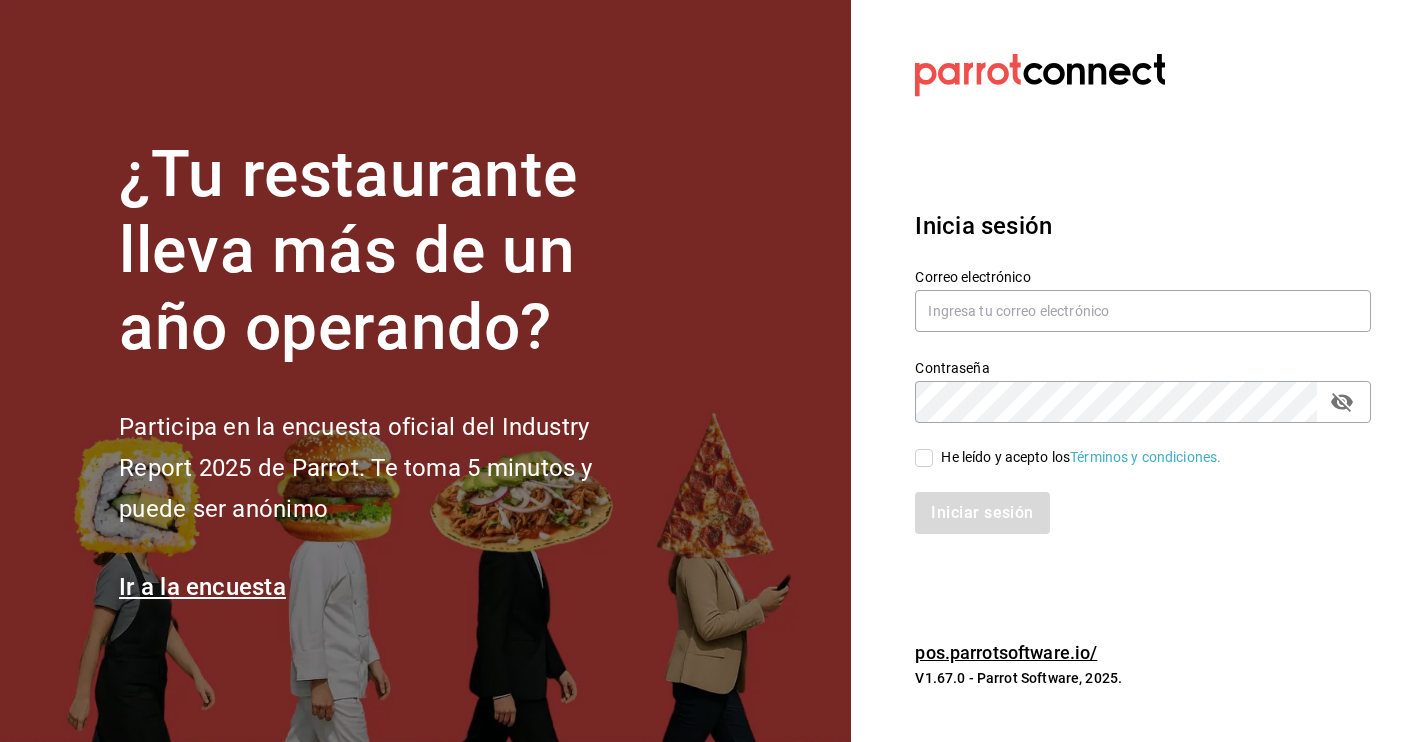 click on "¿Tu restaurante lleva más de un año operando? Participa en la encuesta oficial del Industry Report 2025 de Parrot. Te toma 5 minutos y puede ser anónimo Ir a la encuesta" at bounding box center (425, 371) 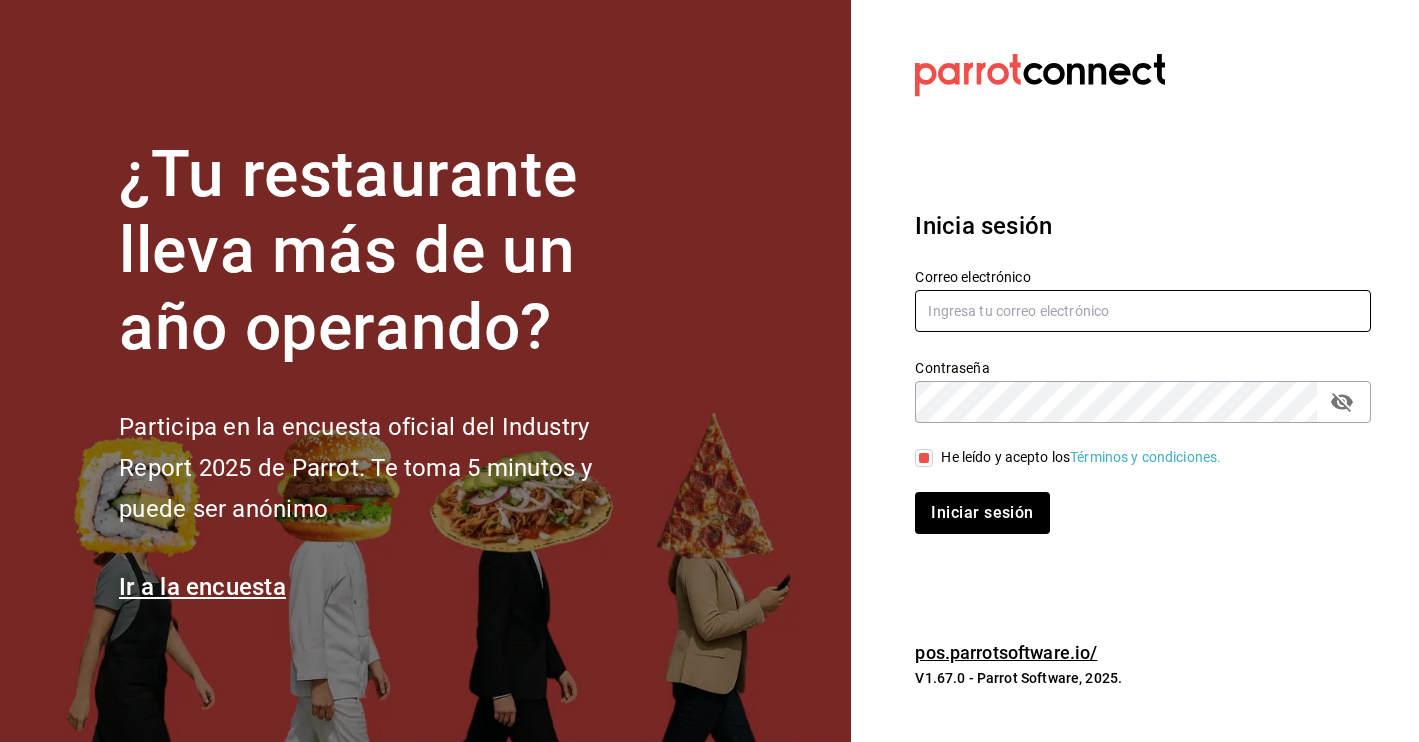click at bounding box center (1143, 311) 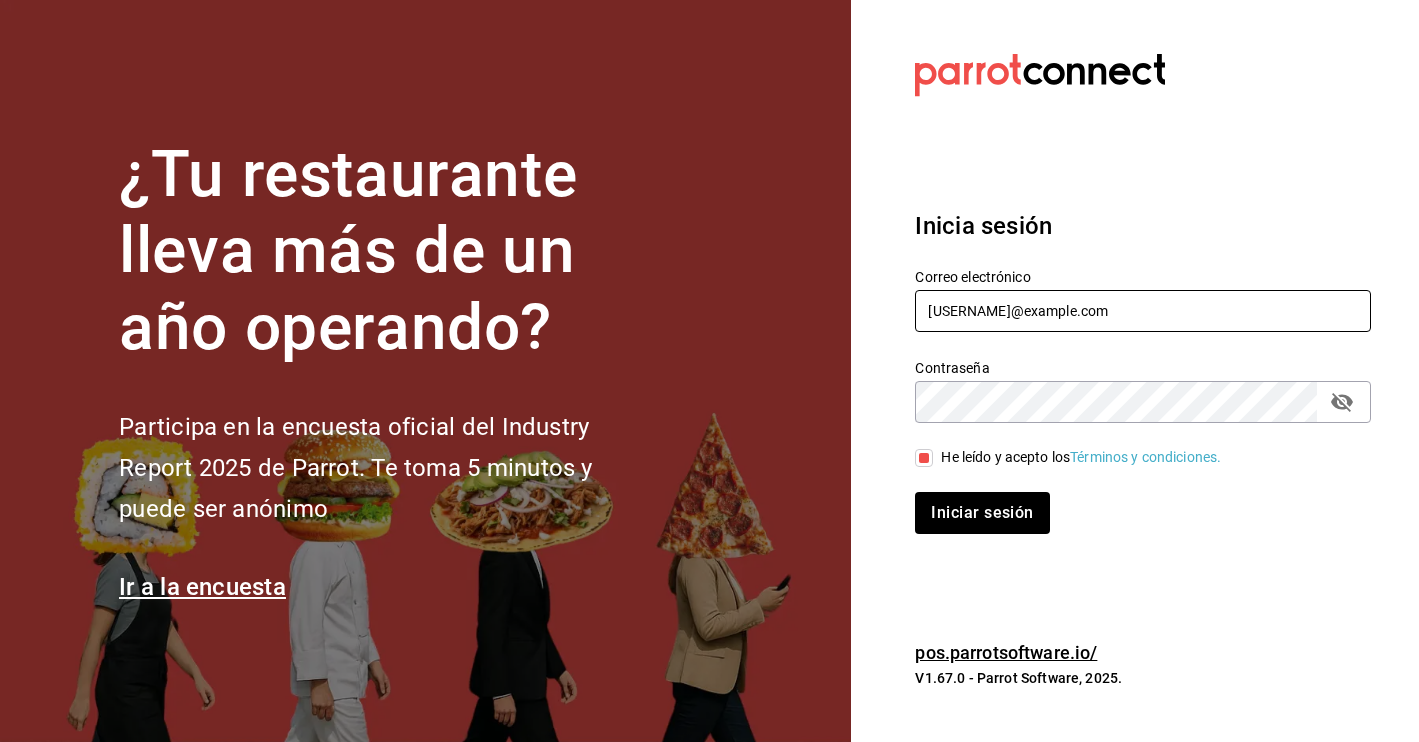 click on "Iniciar sesión" at bounding box center [982, 513] 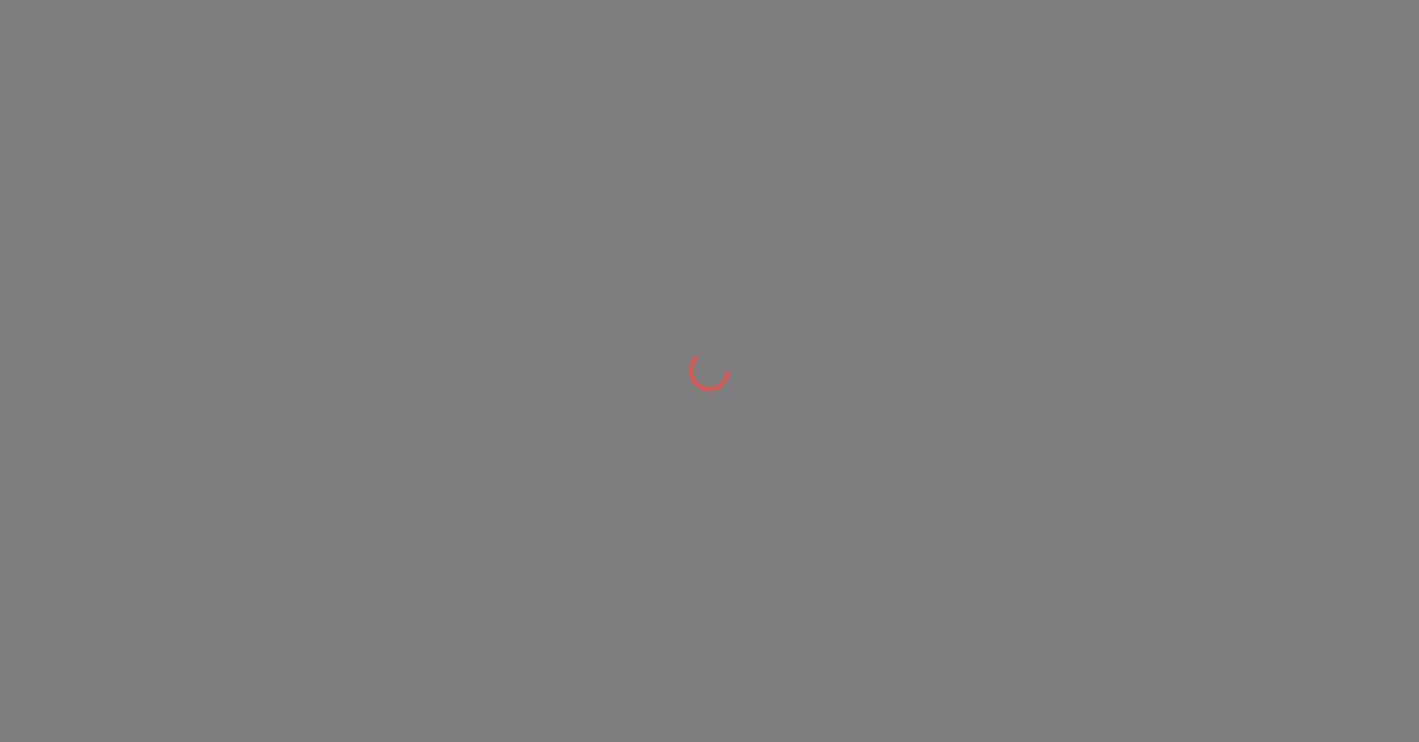 scroll, scrollTop: 0, scrollLeft: 0, axis: both 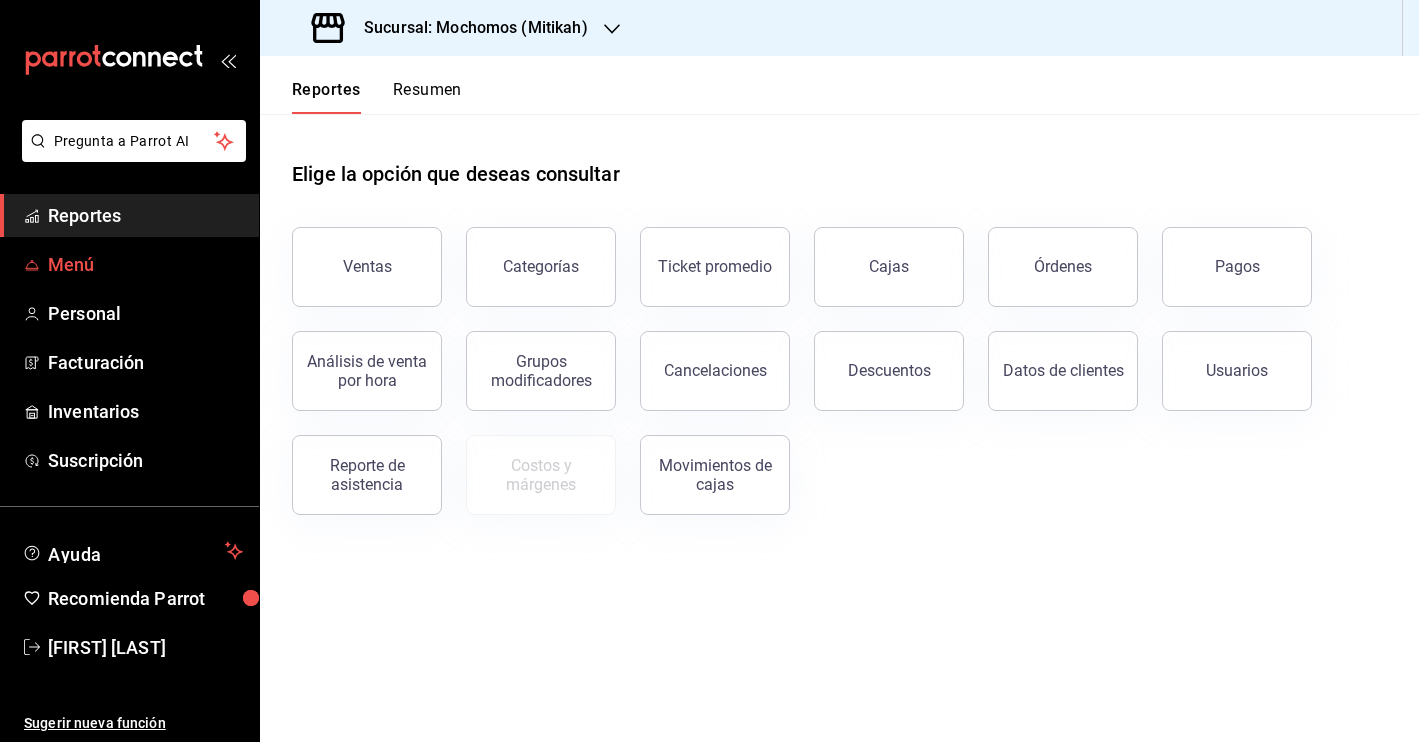 click on "Menú" at bounding box center (145, 264) 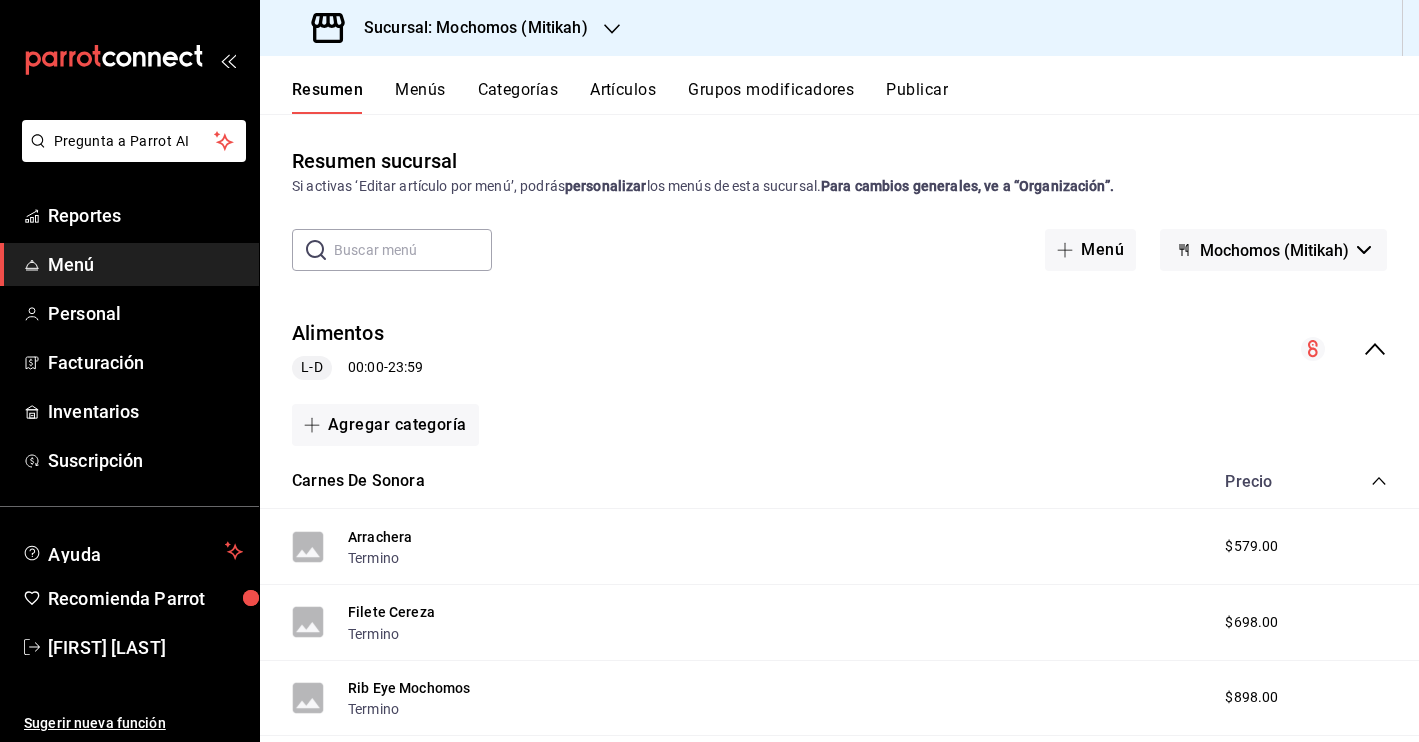 click on "Menús" at bounding box center [420, 97] 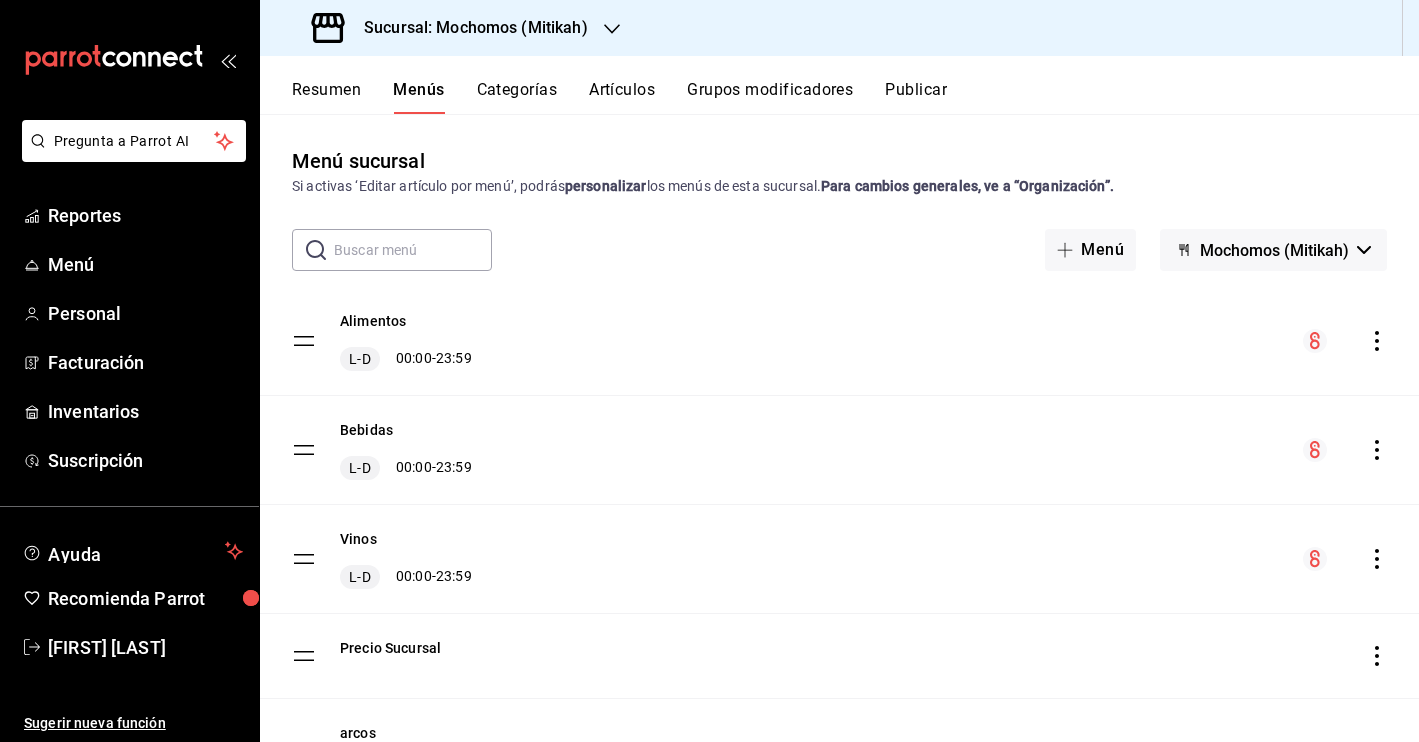 click 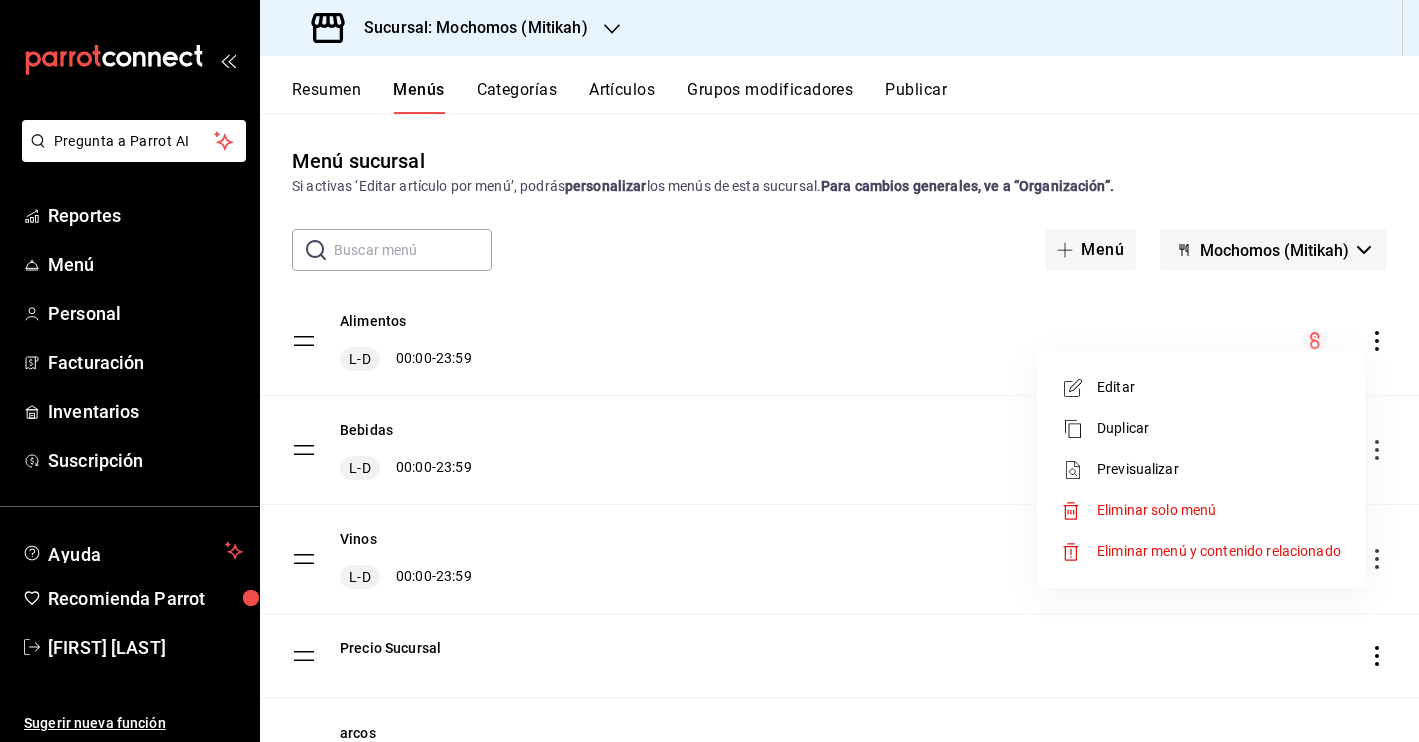 click on "Previsualizar" at bounding box center (1219, 469) 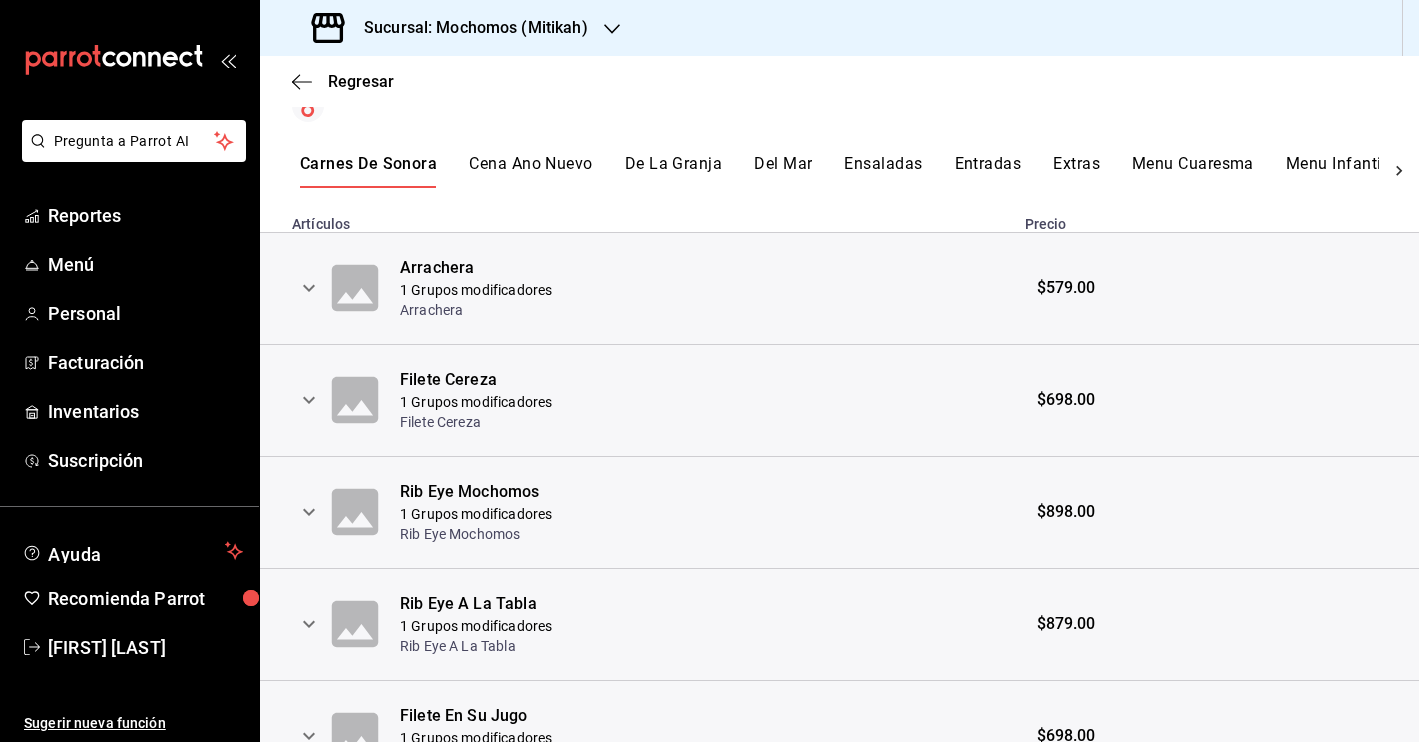 scroll, scrollTop: 372, scrollLeft: 0, axis: vertical 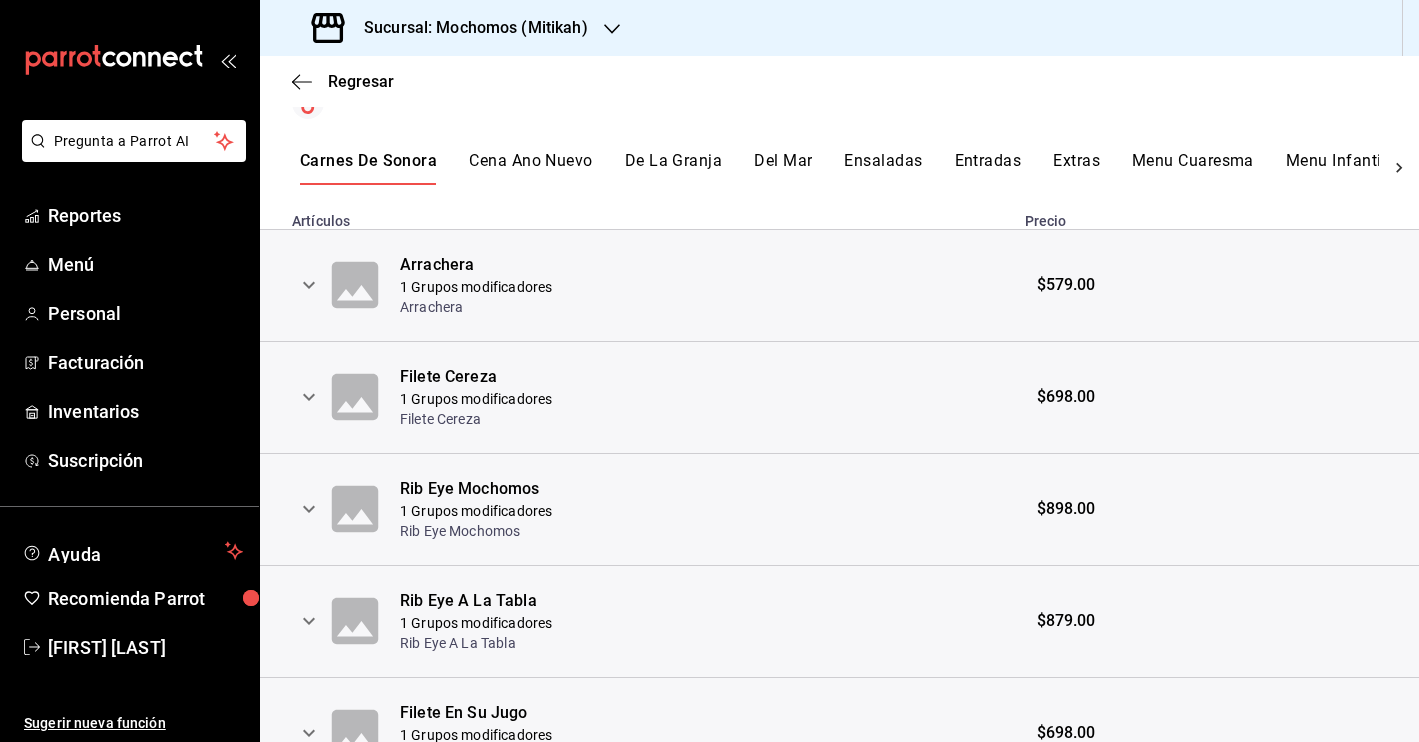 click 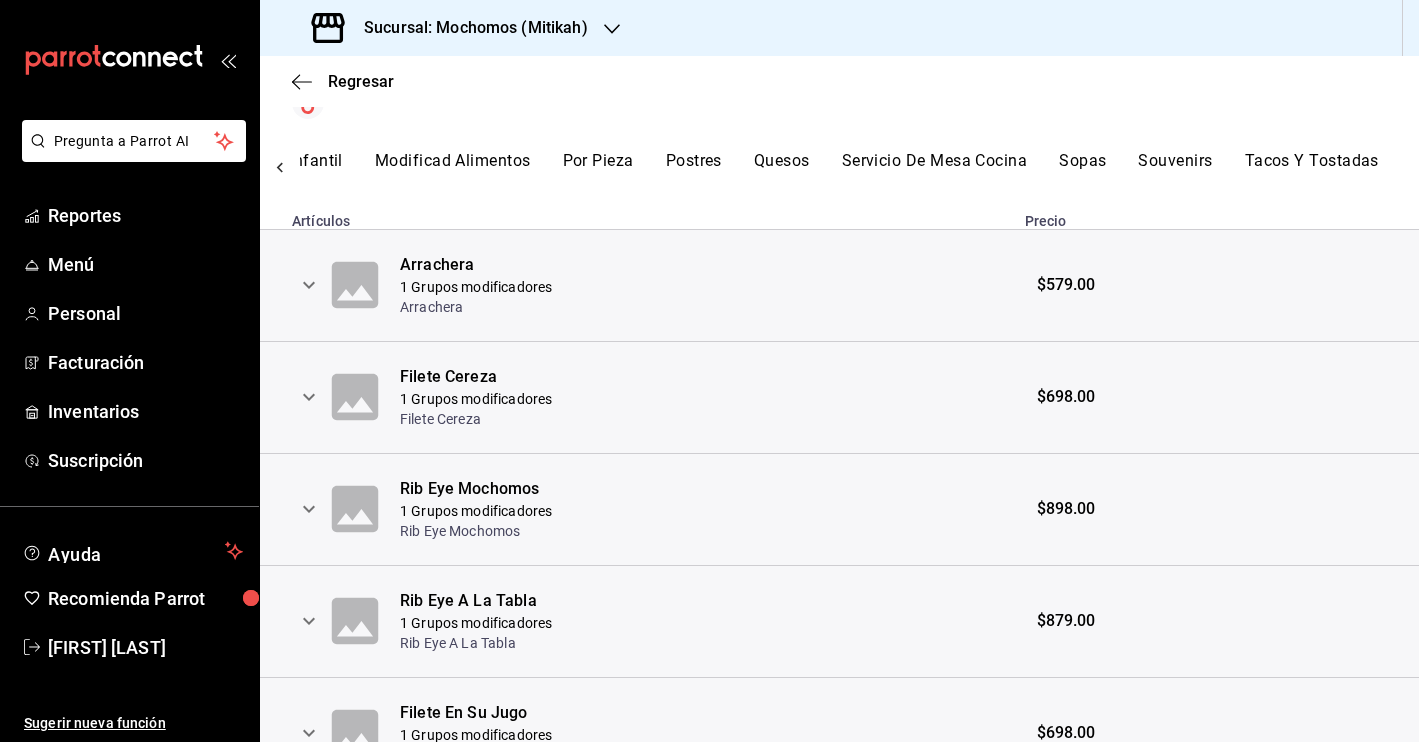 scroll, scrollTop: 0, scrollLeft: 1044, axis: horizontal 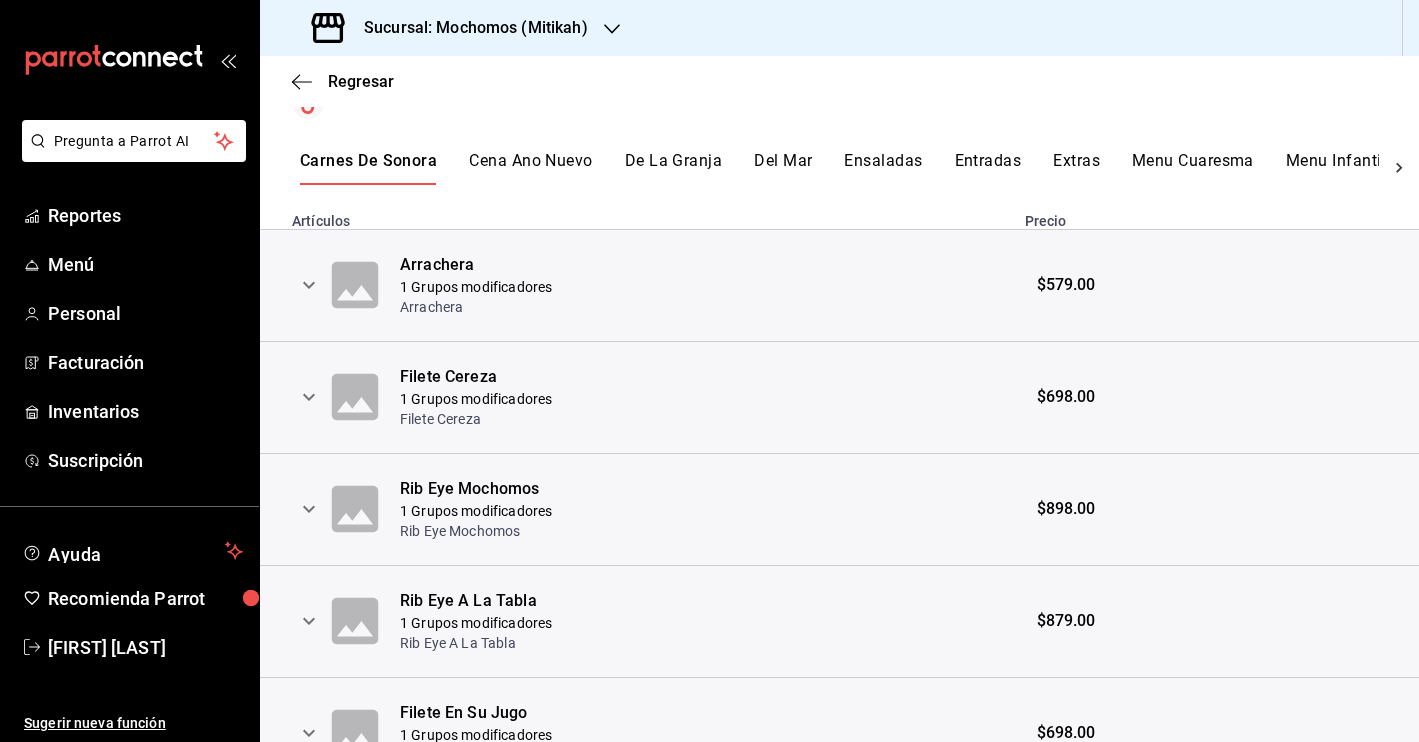 click 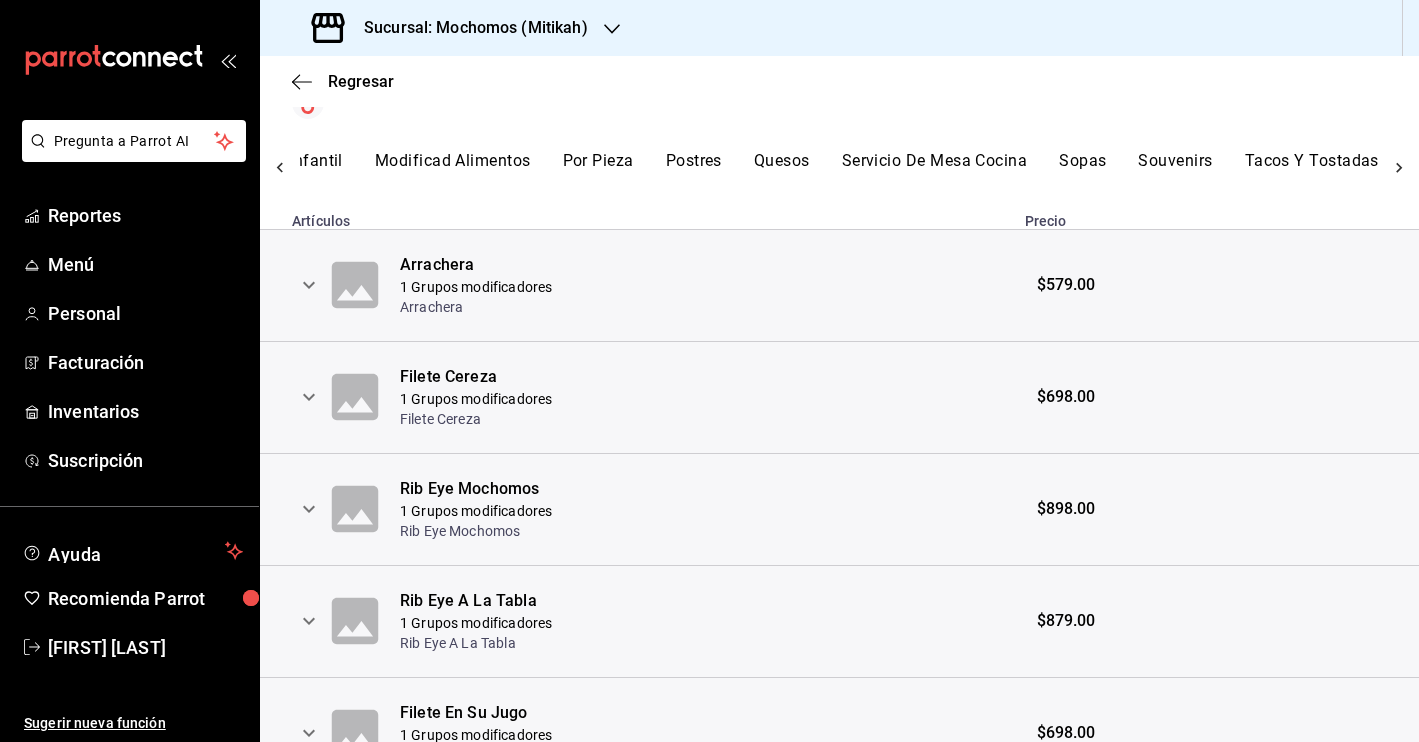 scroll, scrollTop: 0, scrollLeft: 1044, axis: horizontal 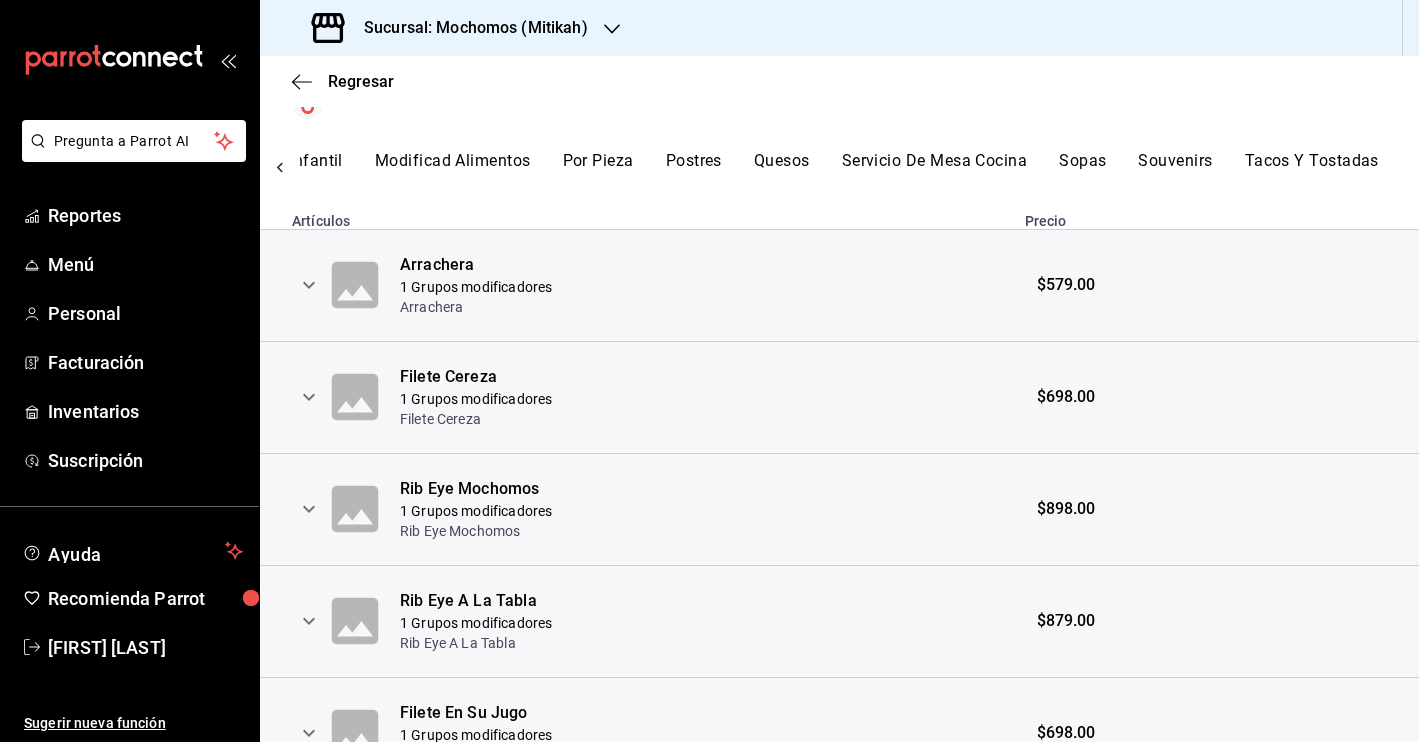 click 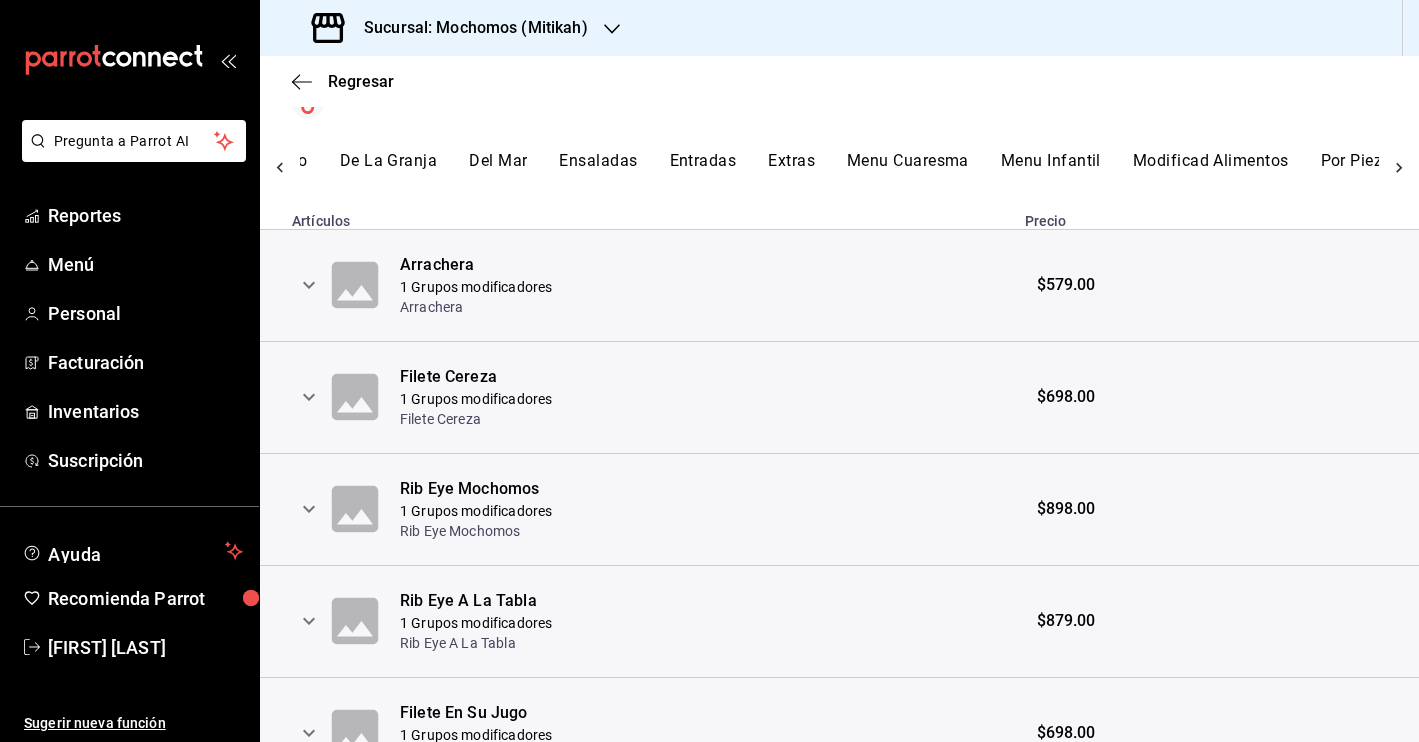 scroll, scrollTop: 0, scrollLeft: 0, axis: both 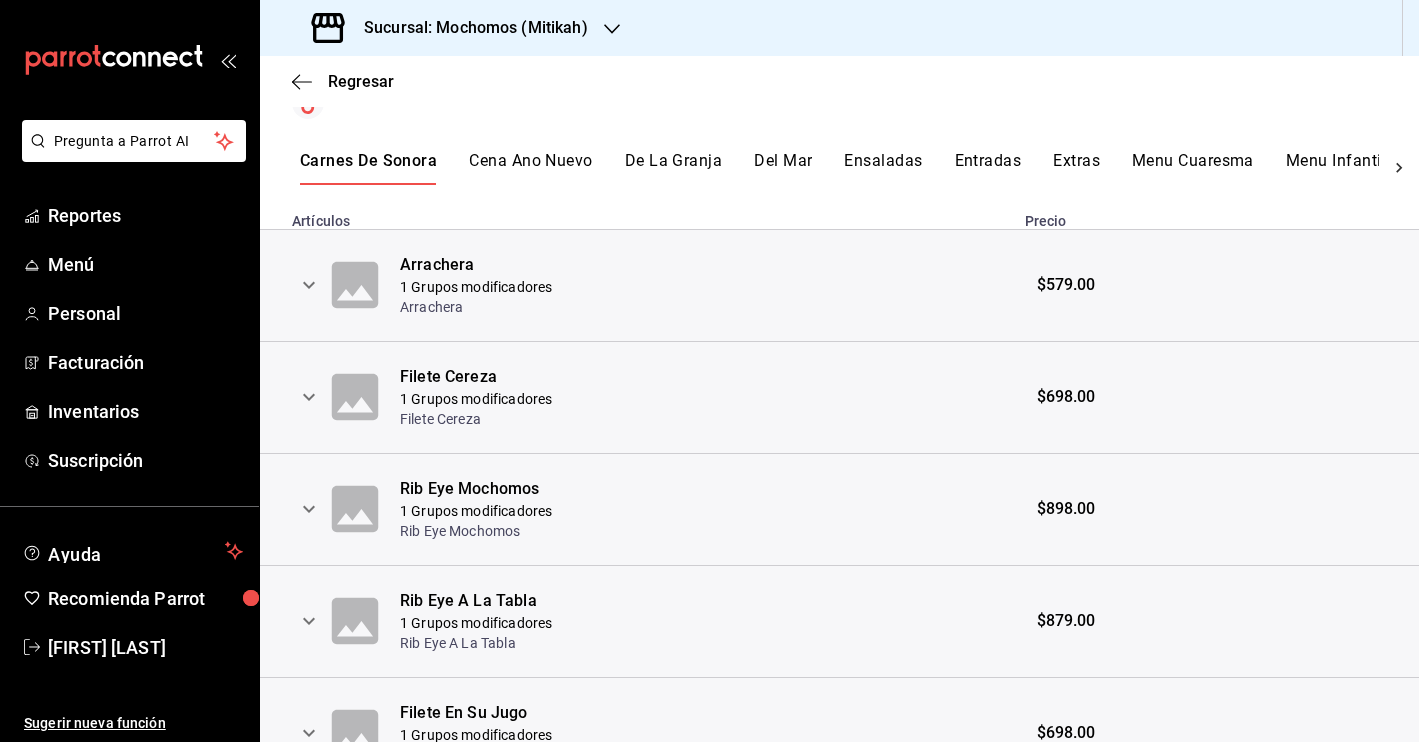 click on "Carnes De Sonora Cena Ano Nuevo De La Granja Del Mar Ensaladas Entradas Extras Menu Cuaresma Menu Infantil Modificad Alimentos Por Pieza Postres Quesos Servicio De Mesa Cocina Sopas Souvenirs Tacos Y Tostadas" at bounding box center (839, 168) 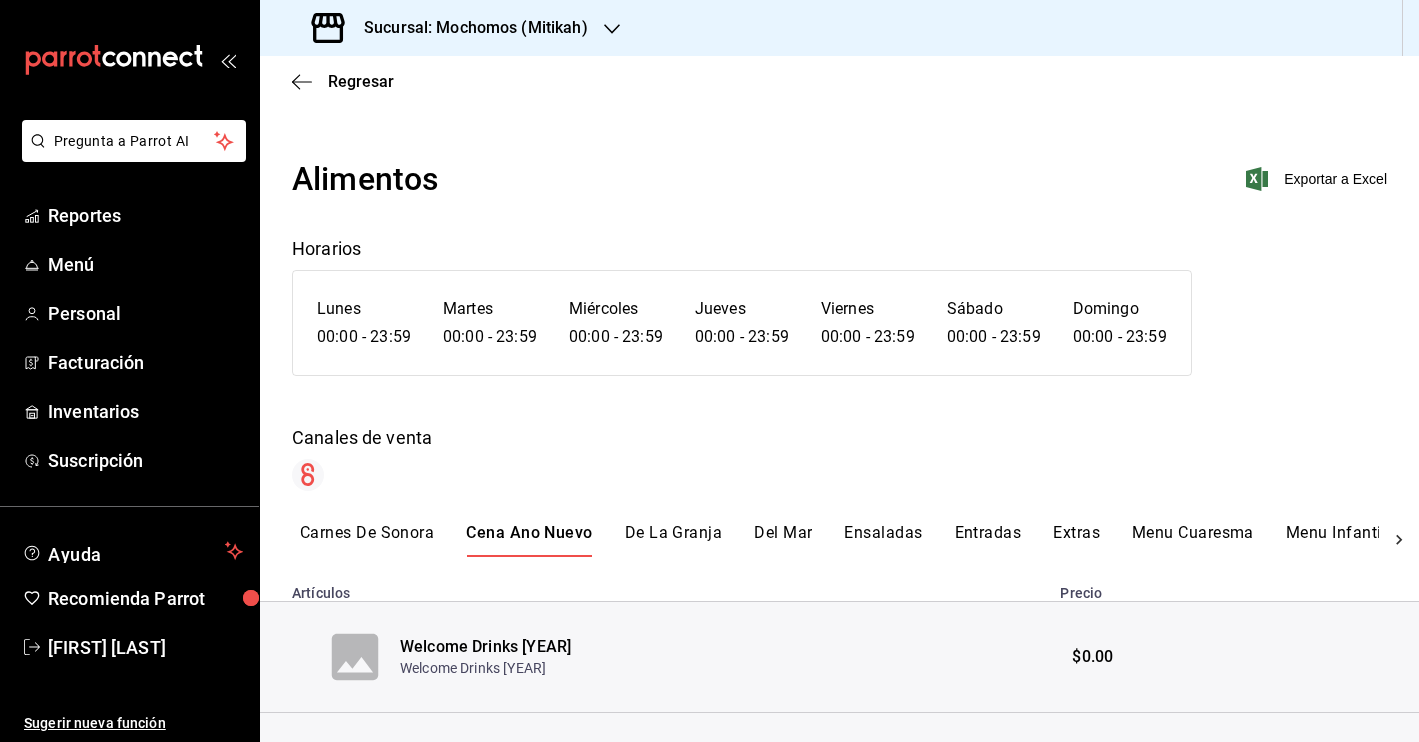 scroll, scrollTop: 0, scrollLeft: 0, axis: both 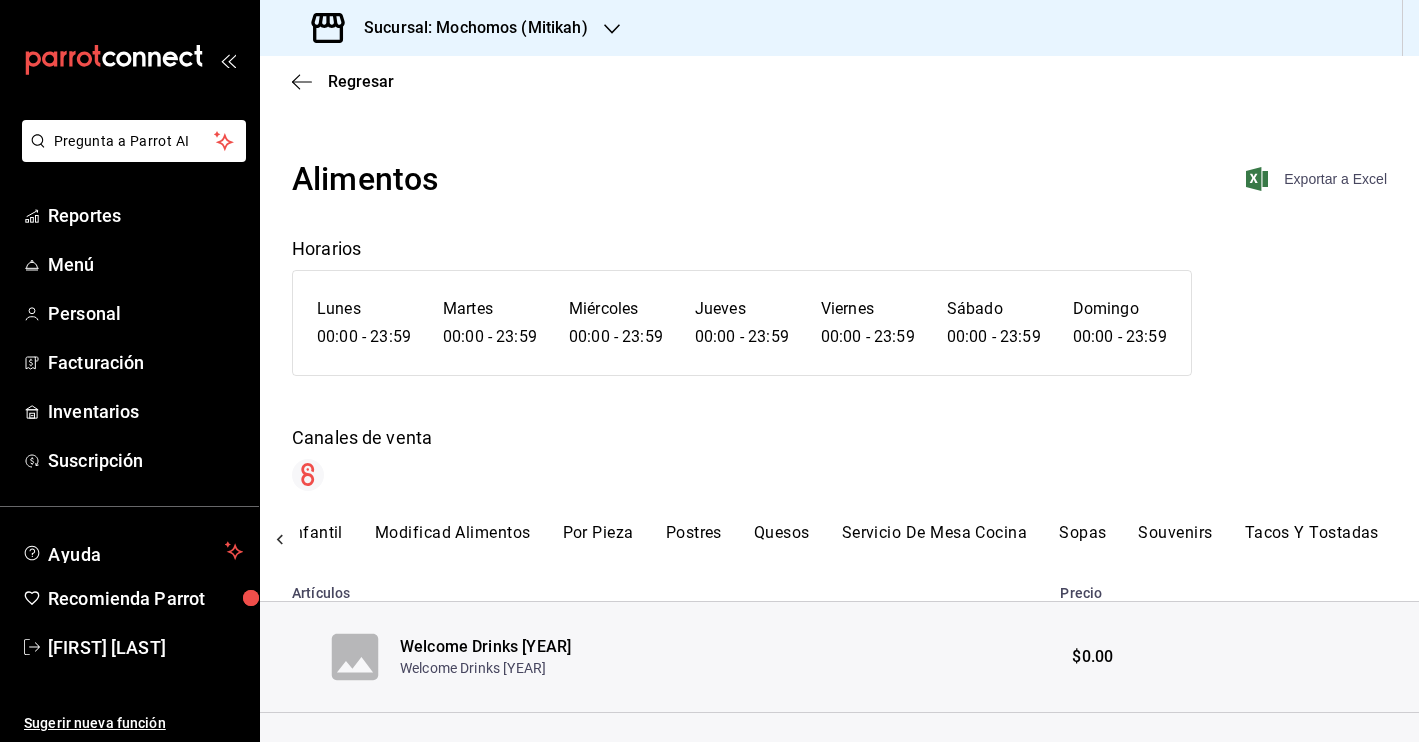 click on "Exportar a Excel" at bounding box center [1318, 179] 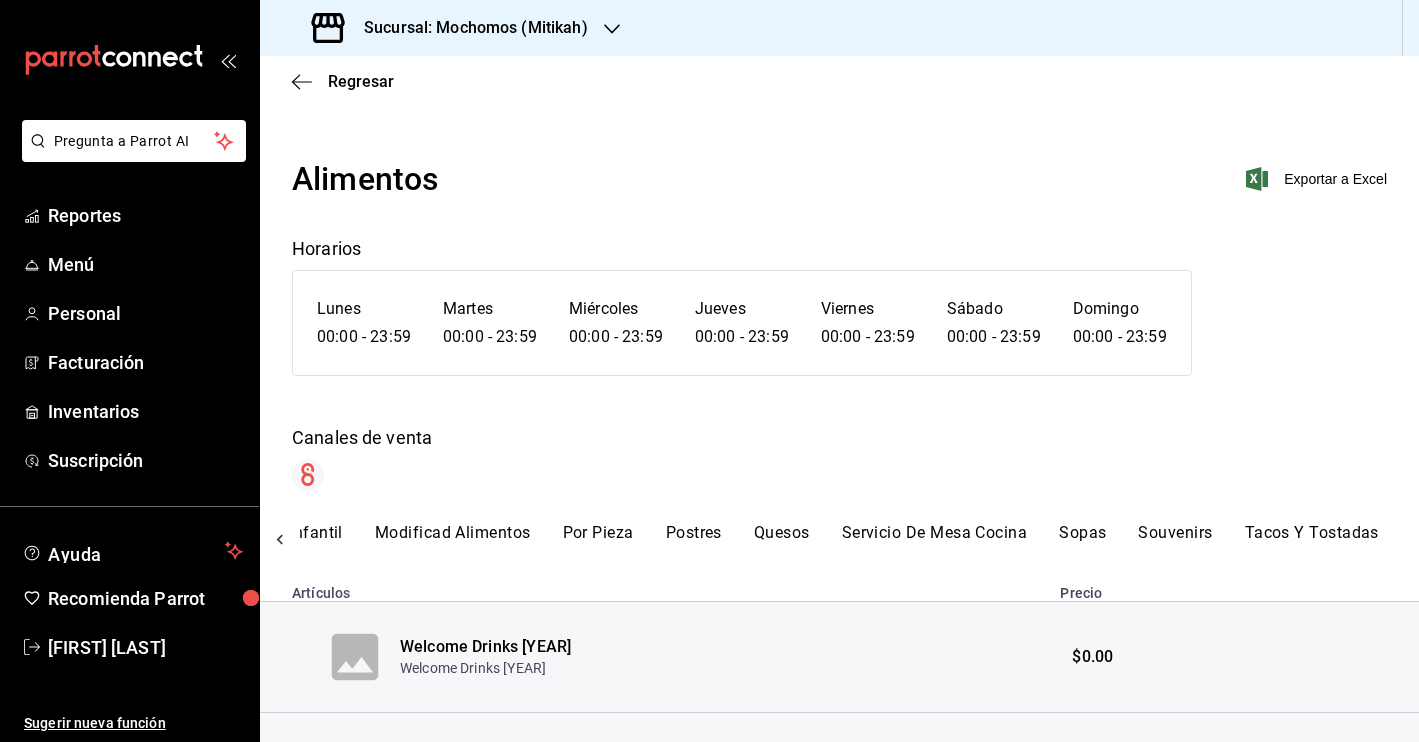 click 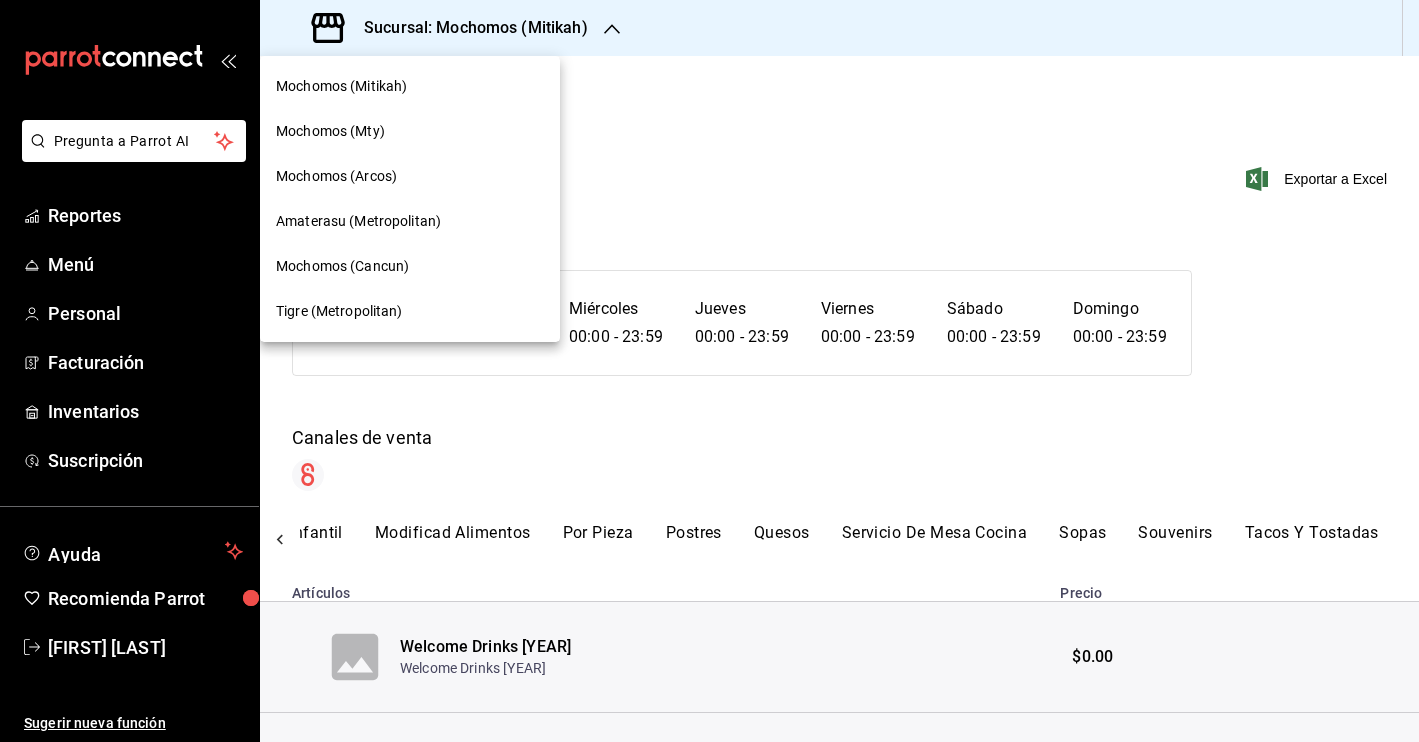 click on "Mochomos (Mty)" at bounding box center [410, 131] 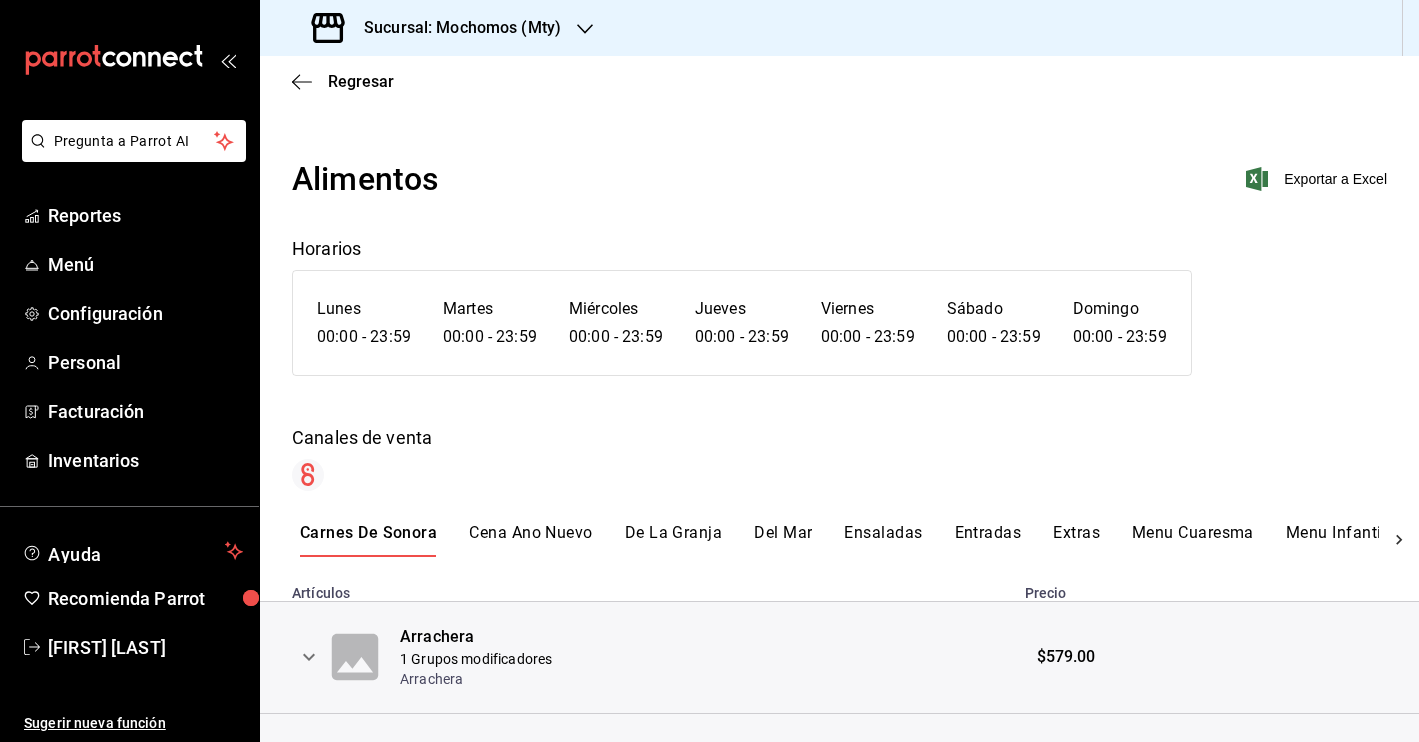 scroll, scrollTop: 18, scrollLeft: 0, axis: vertical 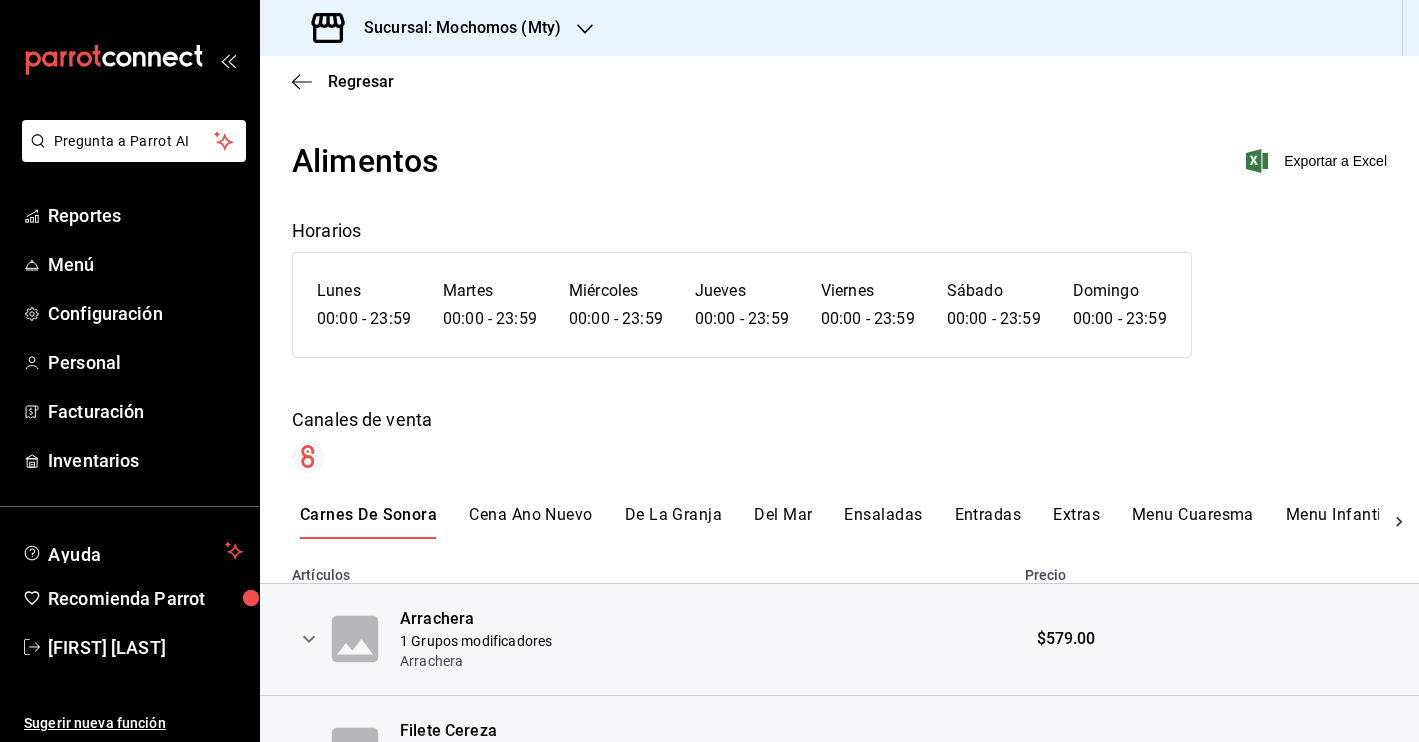 click 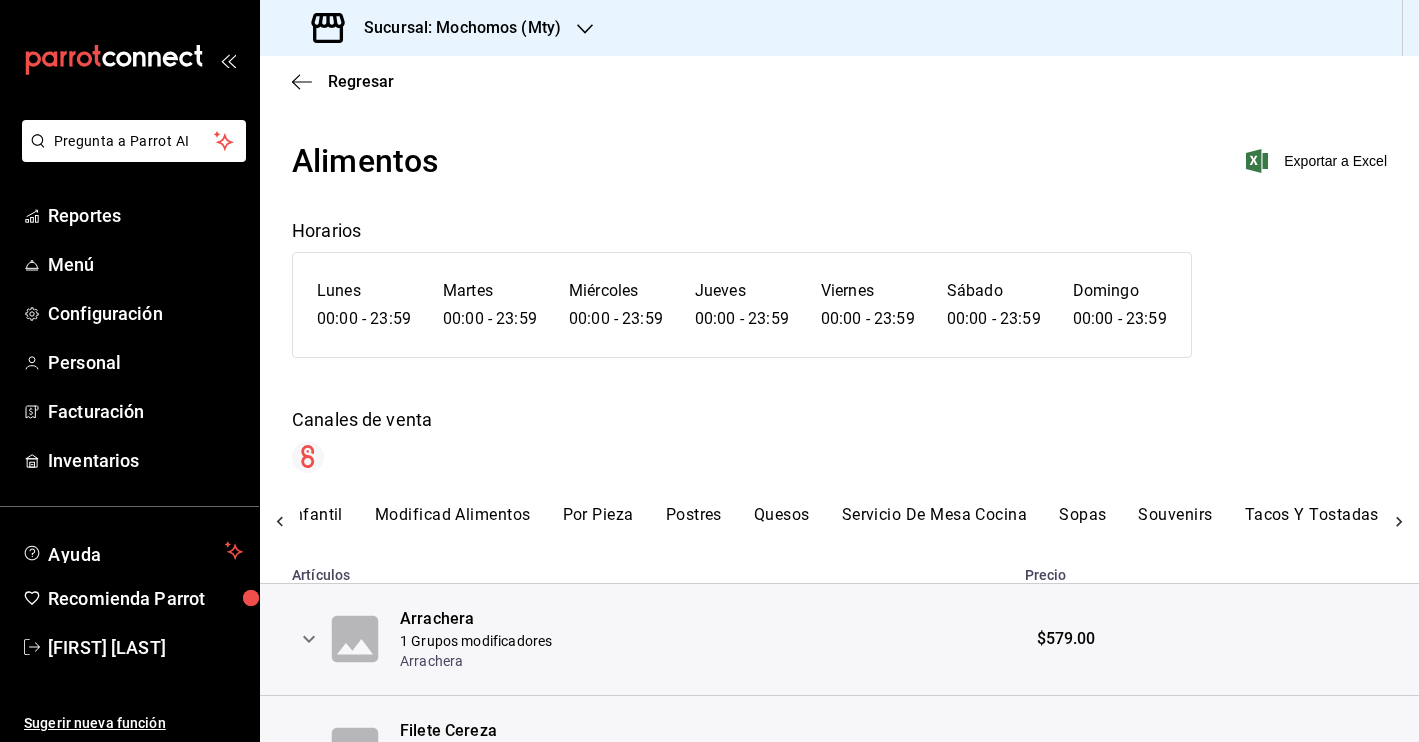 scroll, scrollTop: 0, scrollLeft: 1044, axis: horizontal 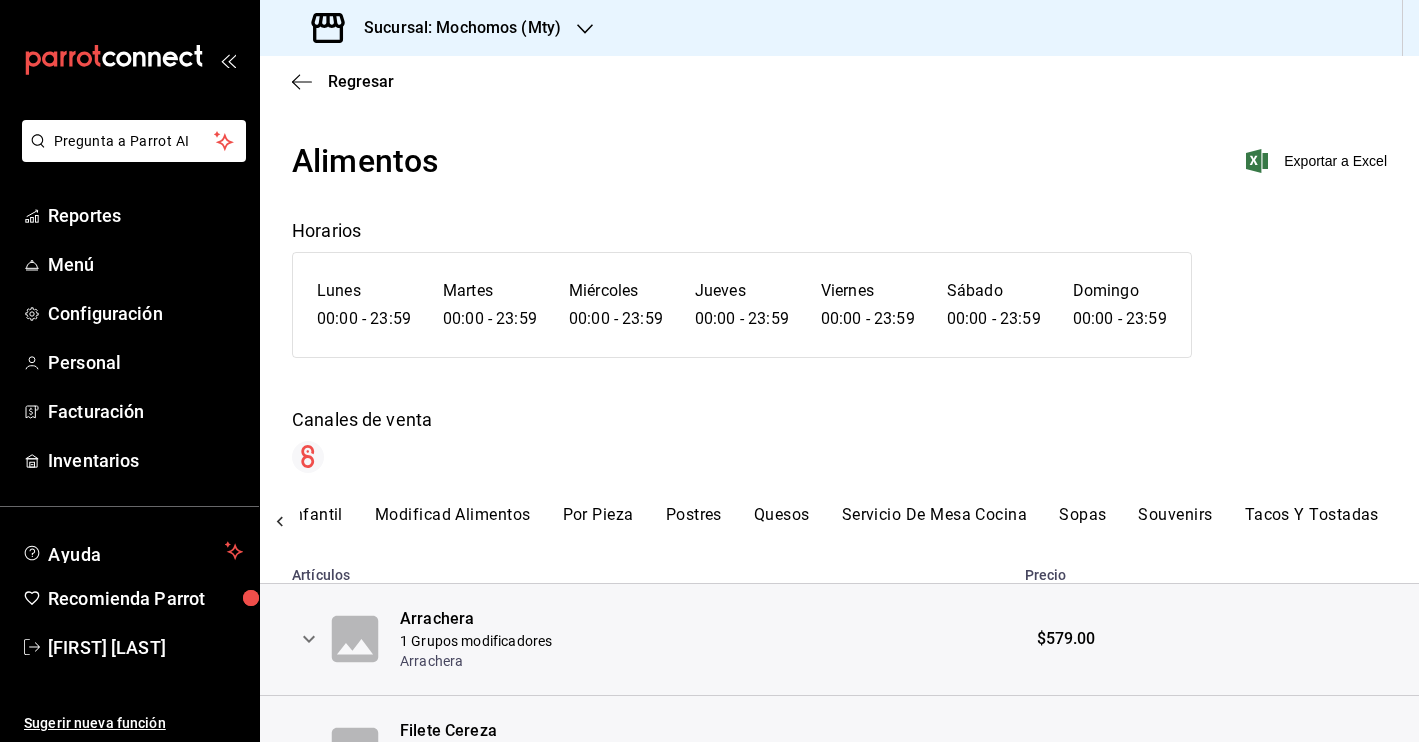 click 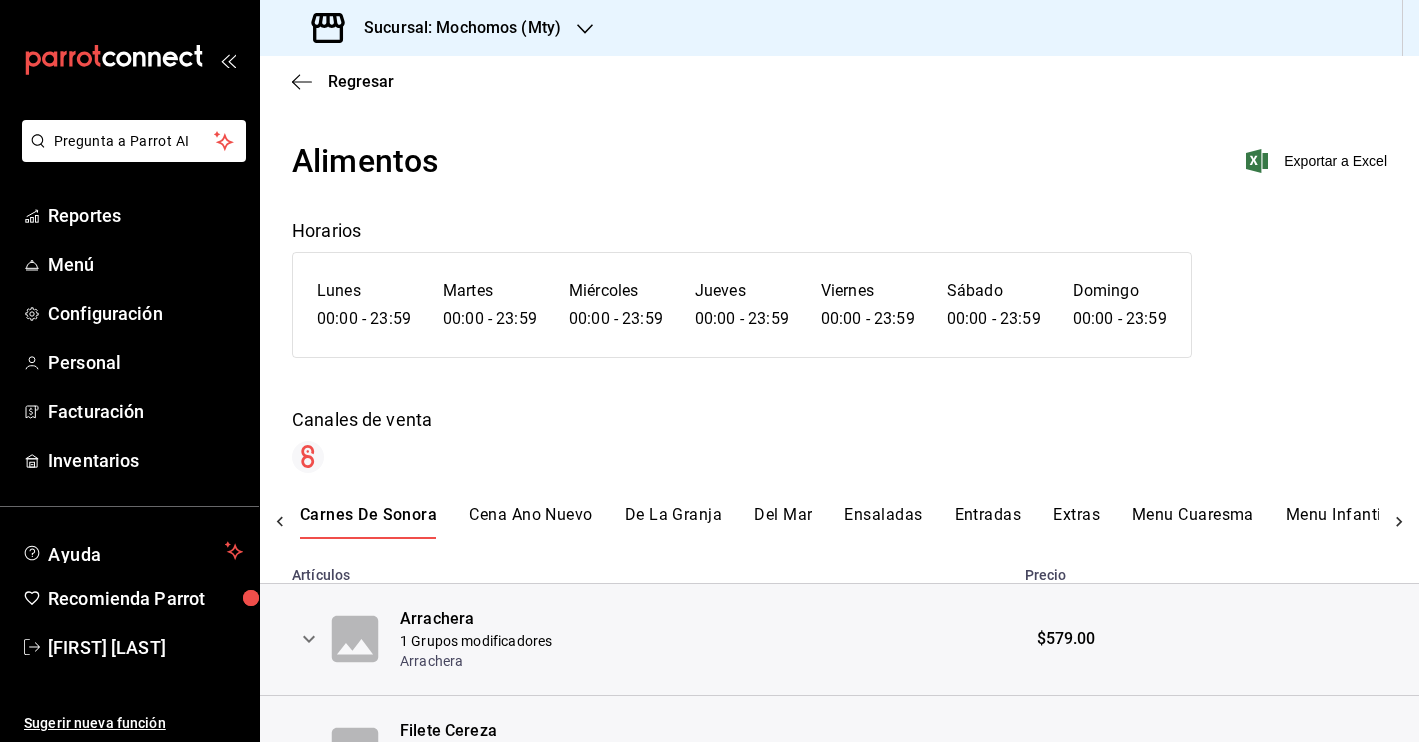 scroll, scrollTop: 0, scrollLeft: 0, axis: both 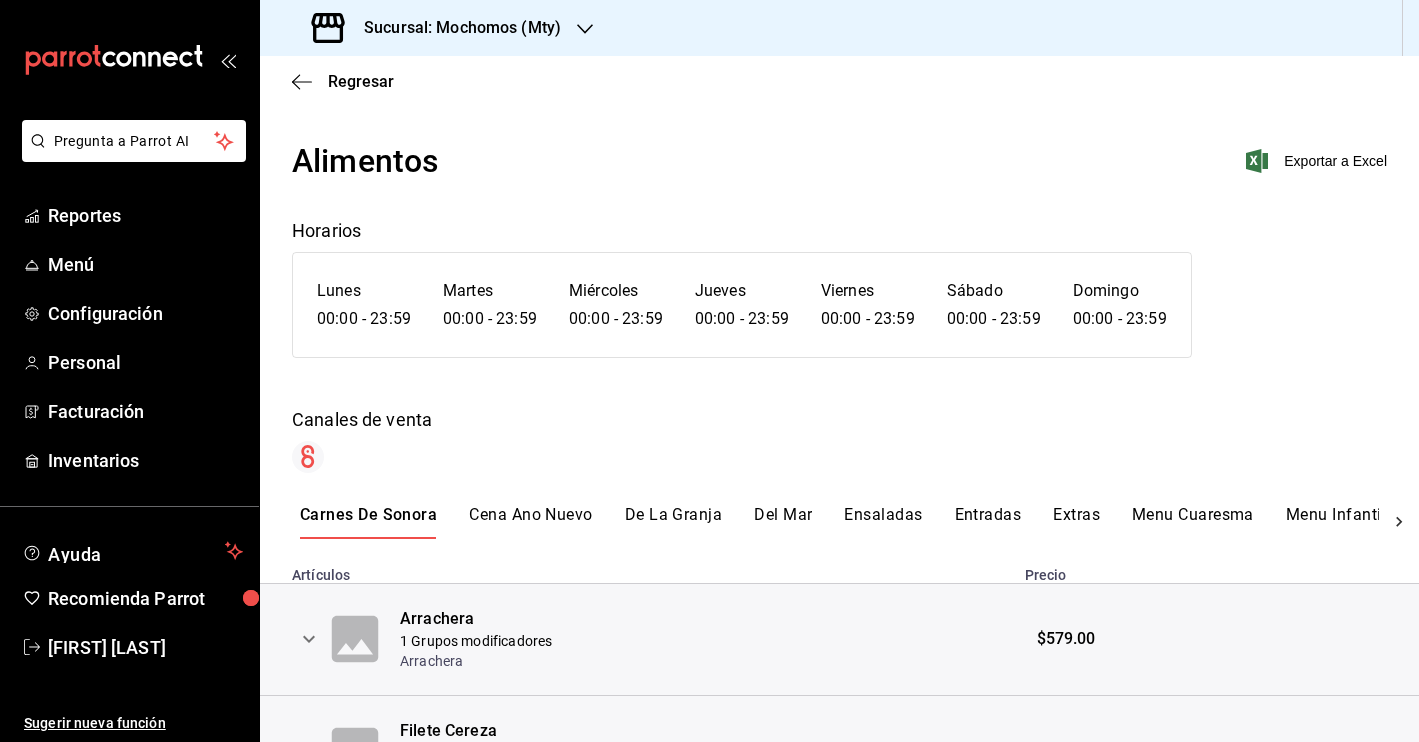 click on "Ensaladas" at bounding box center (883, 522) 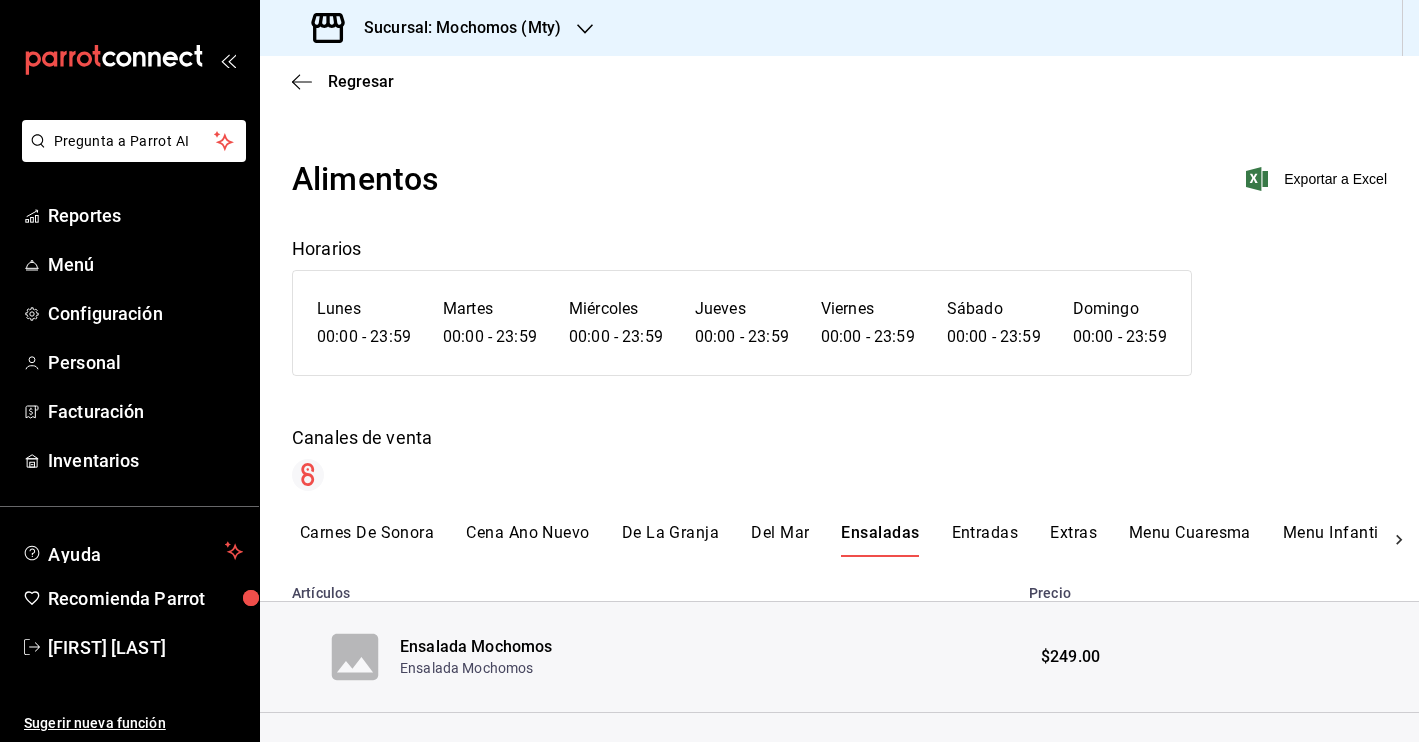 click on "Entradas" at bounding box center (985, 540) 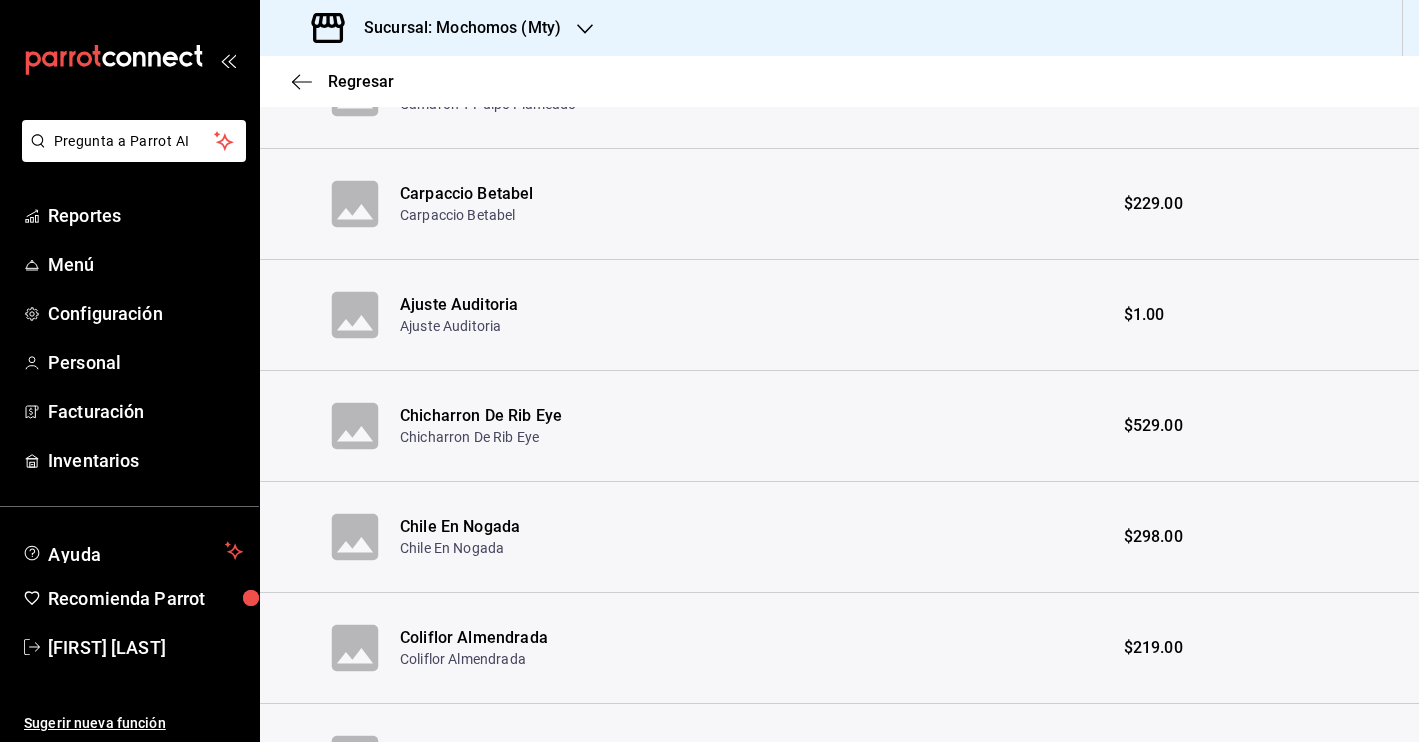 scroll, scrollTop: 1454, scrollLeft: 0, axis: vertical 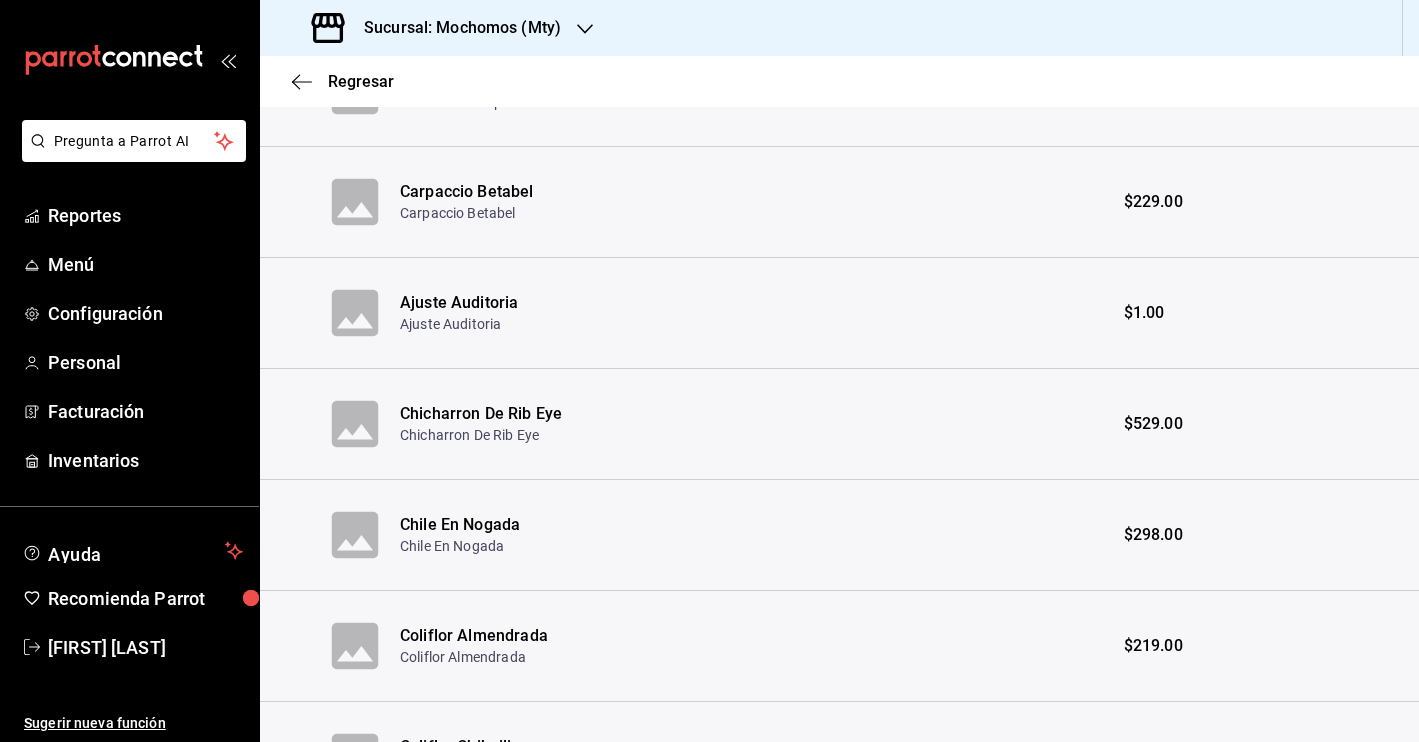 click on "Chile En Nogada" at bounding box center [460, 525] 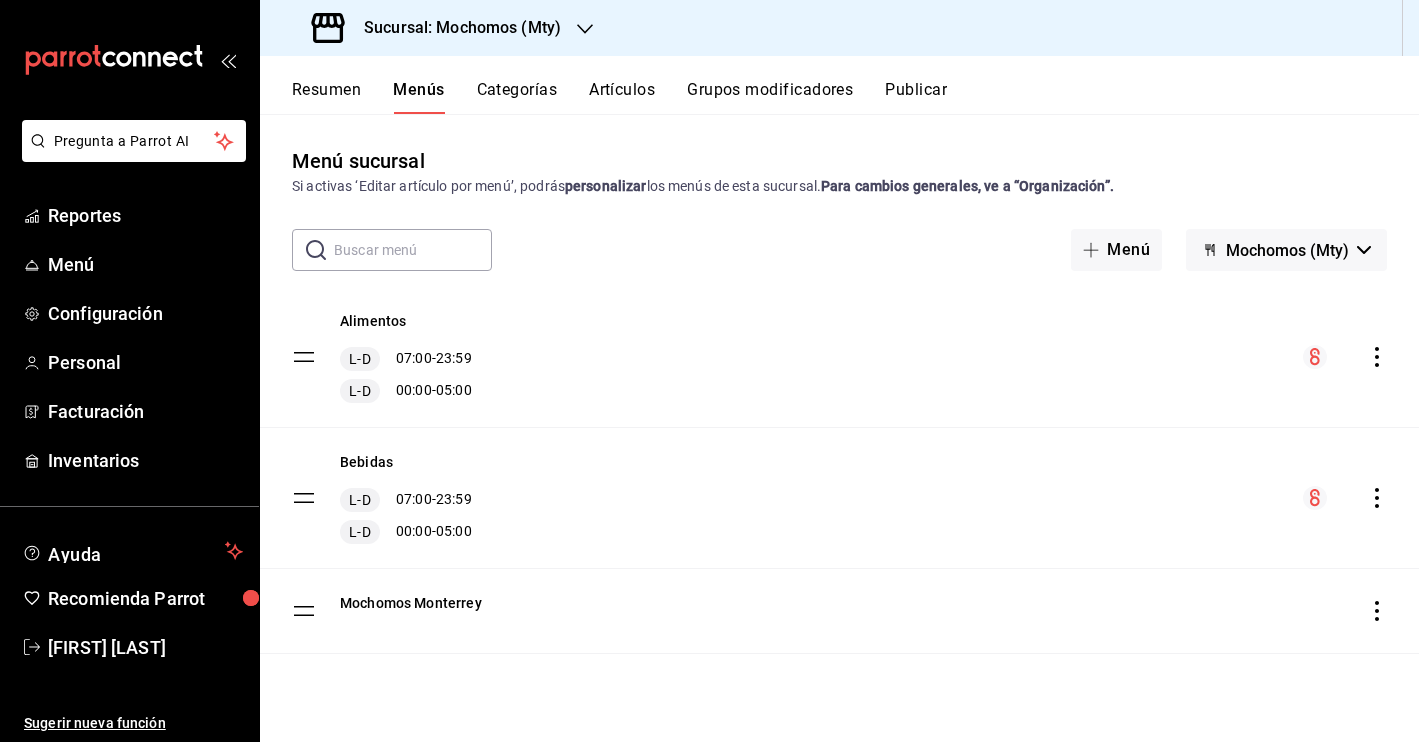 click 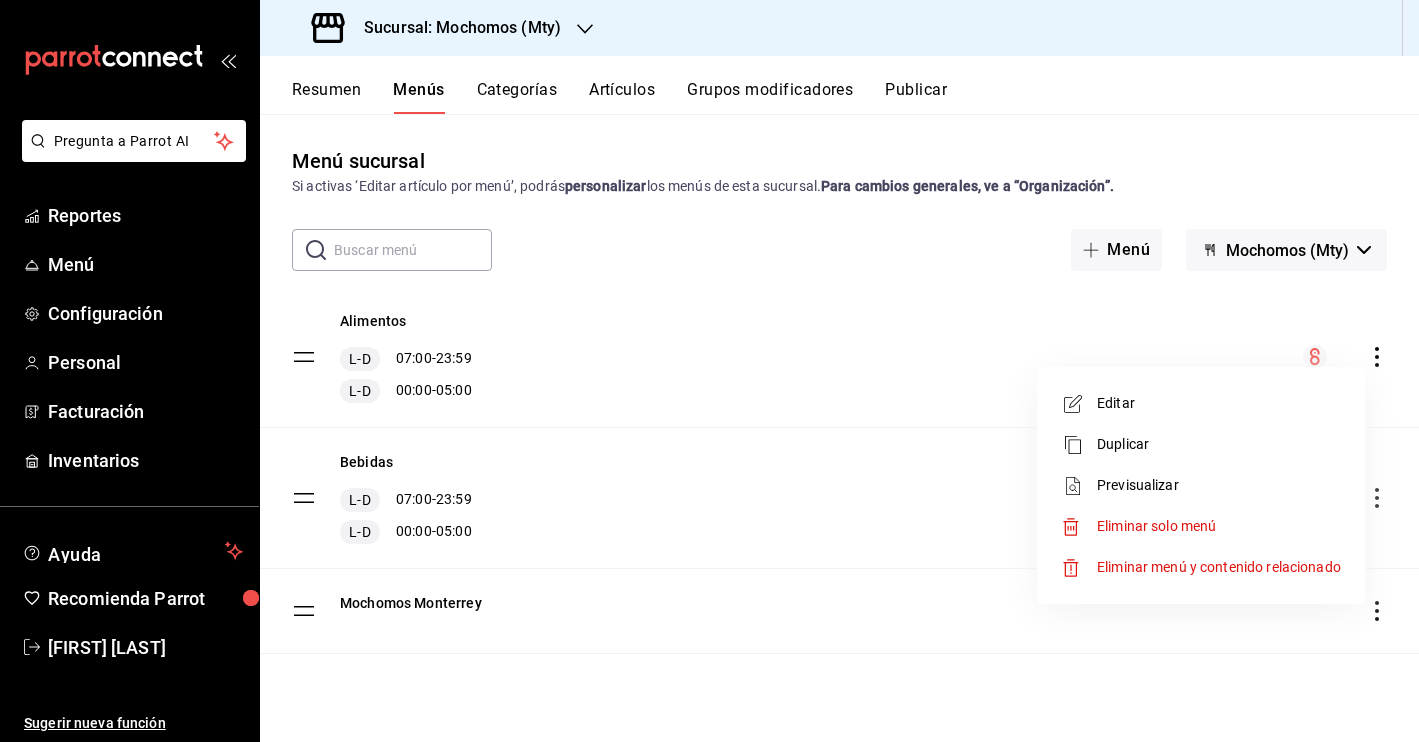 click on "Previsualizar" at bounding box center [1219, 485] 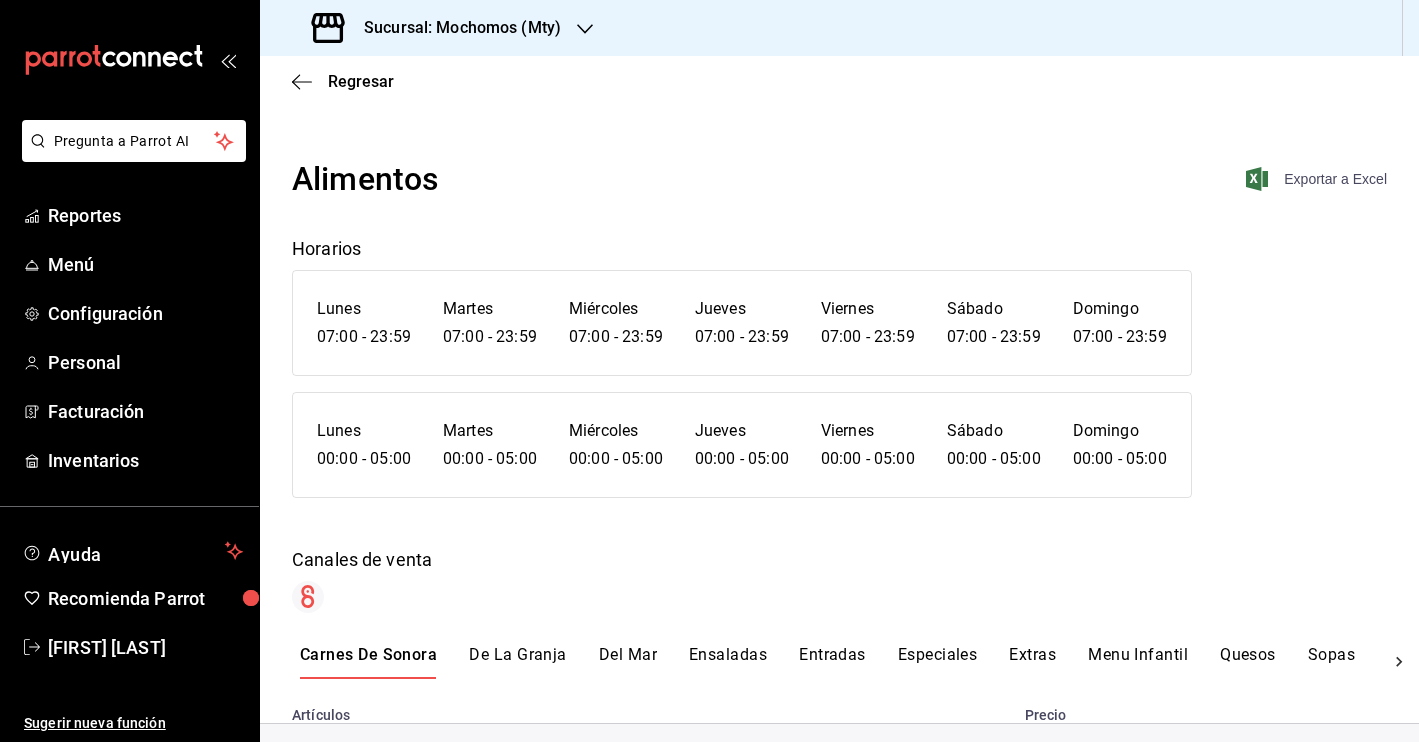 click on "Exportar a Excel" at bounding box center [1318, 179] 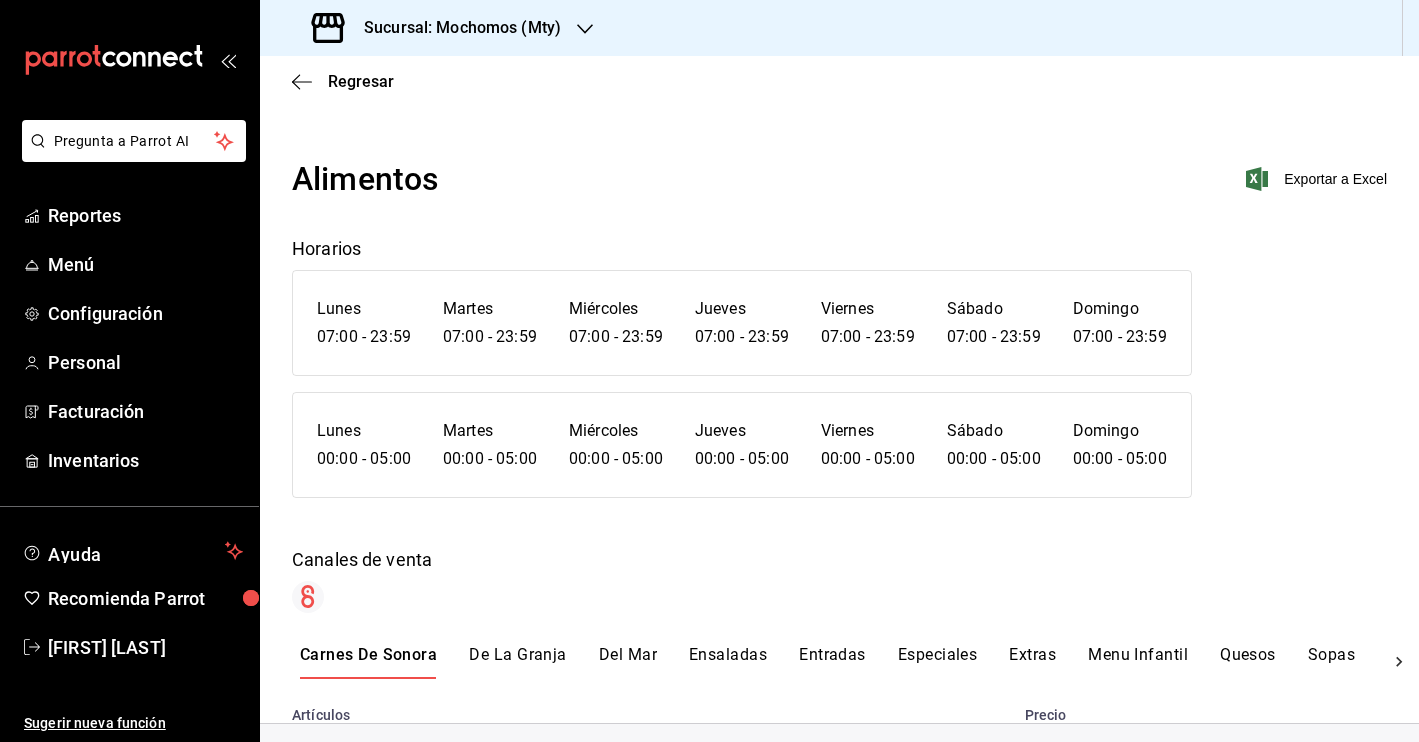 scroll, scrollTop: 0, scrollLeft: 0, axis: both 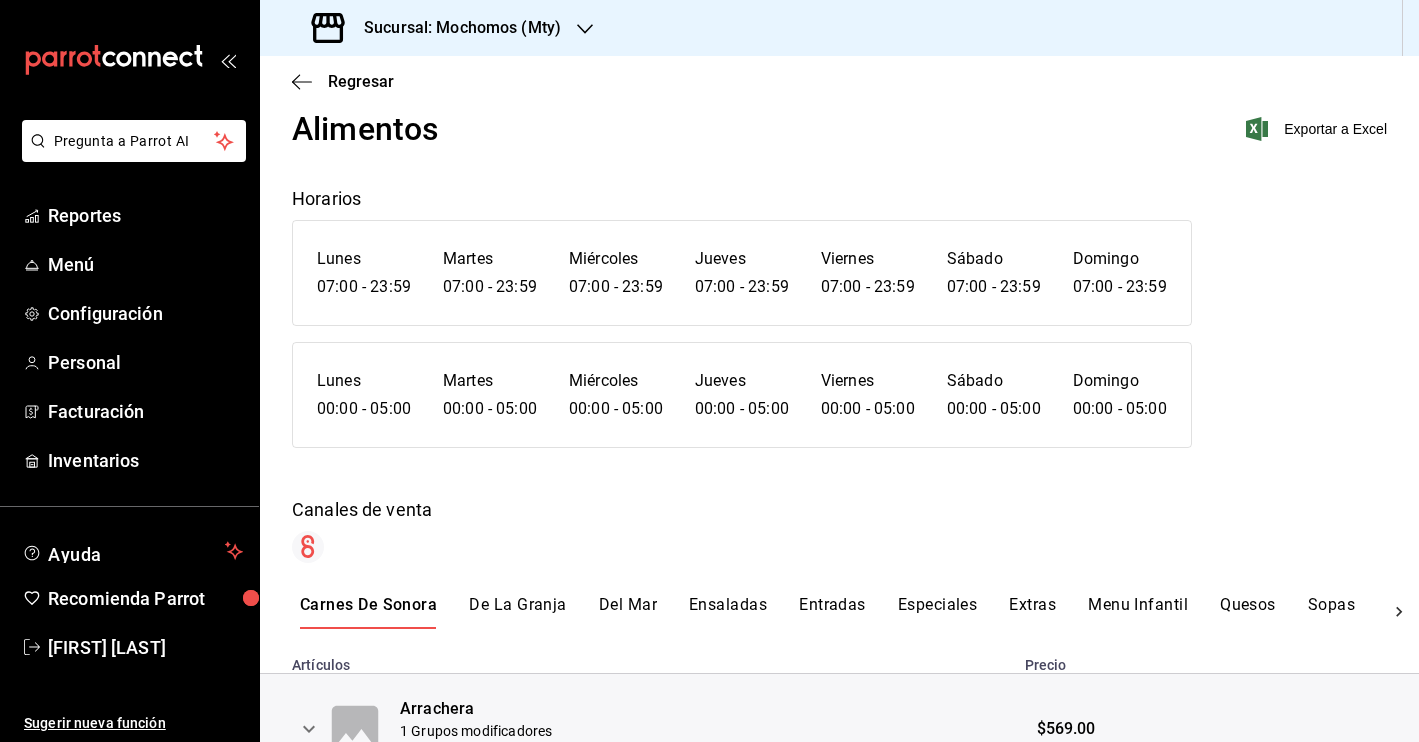 click on "Especiales" at bounding box center [938, 612] 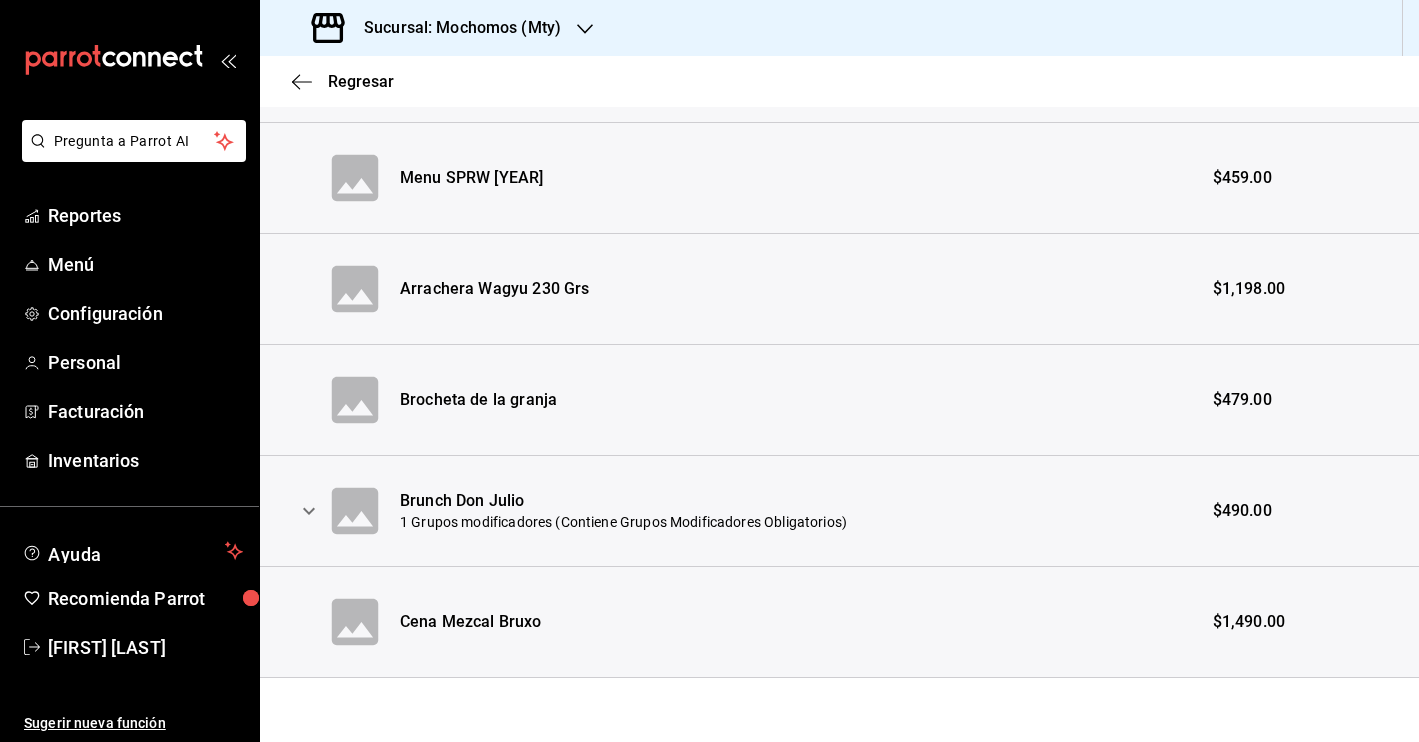scroll, scrollTop: 1156, scrollLeft: 0, axis: vertical 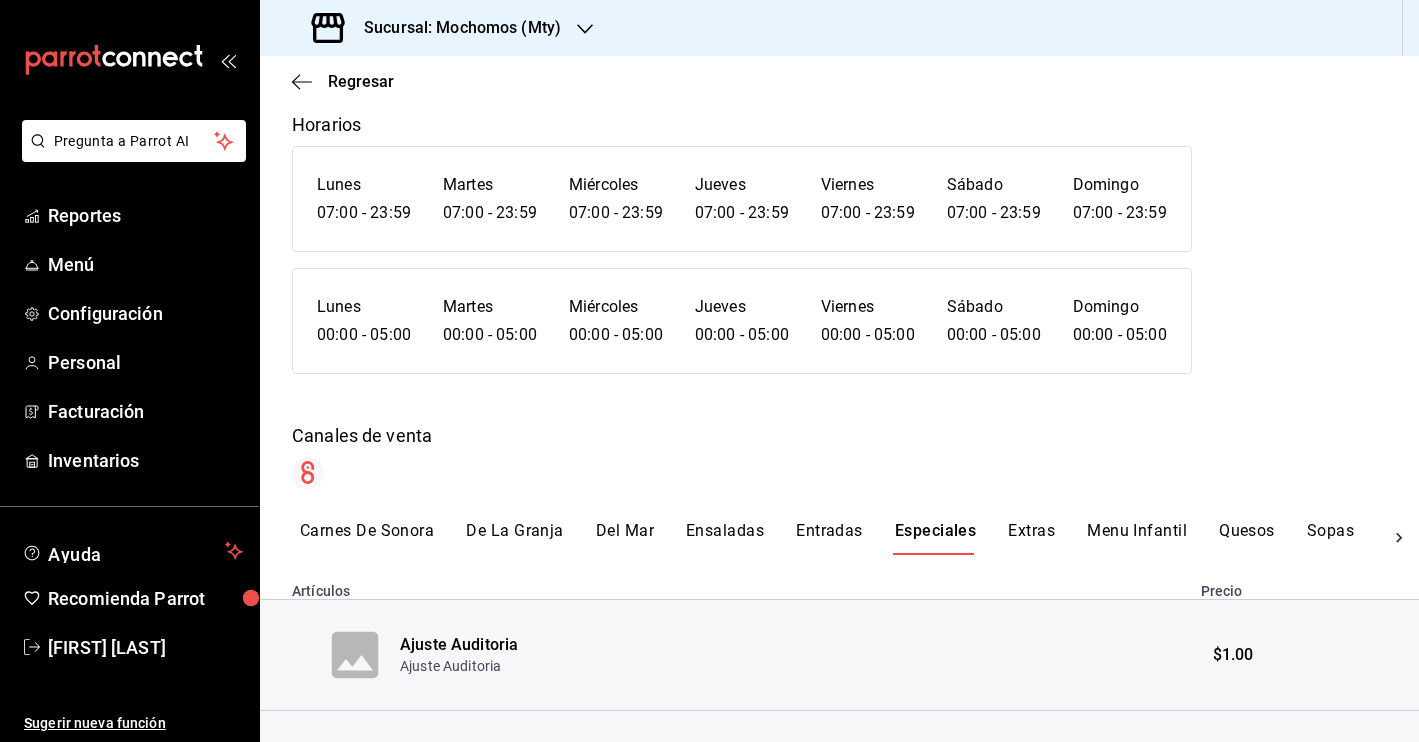 click on "Carnes De Sonora" at bounding box center (367, 538) 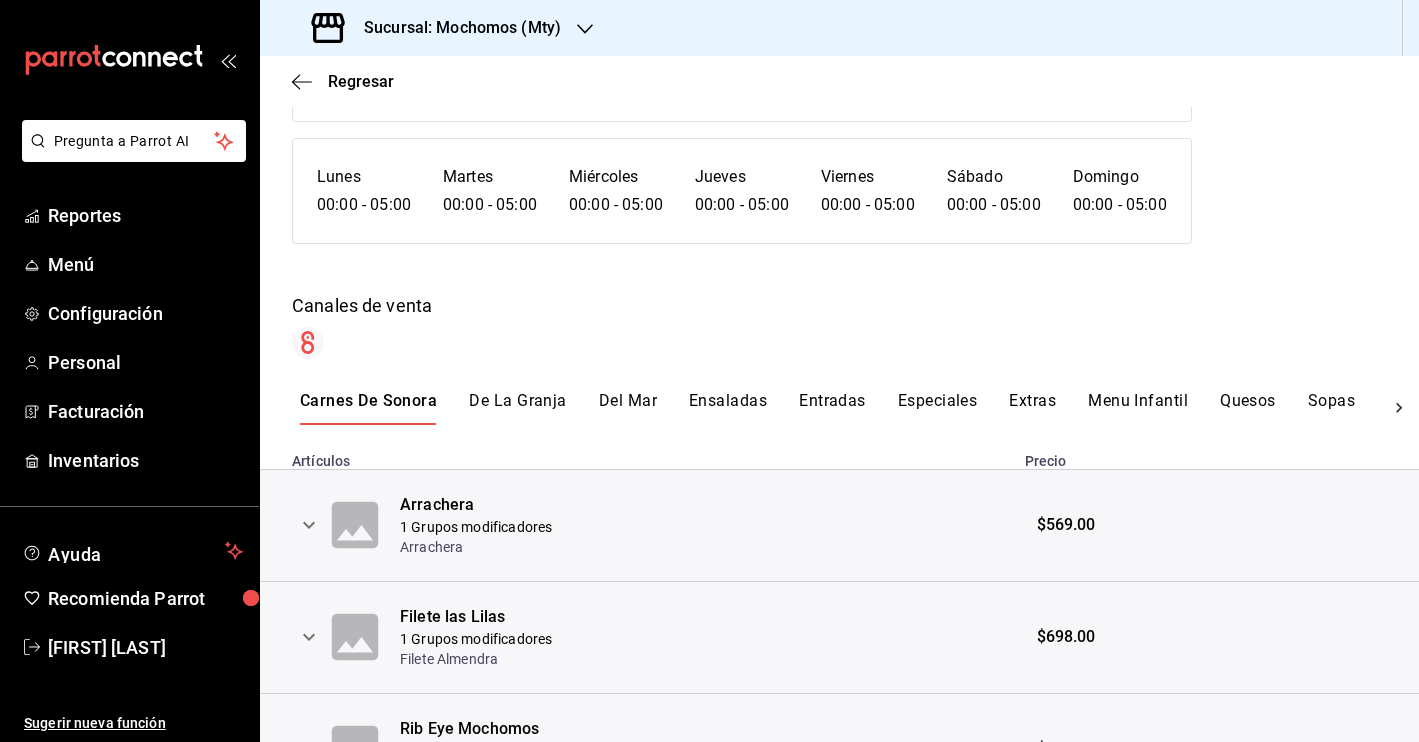 scroll, scrollTop: 262, scrollLeft: 0, axis: vertical 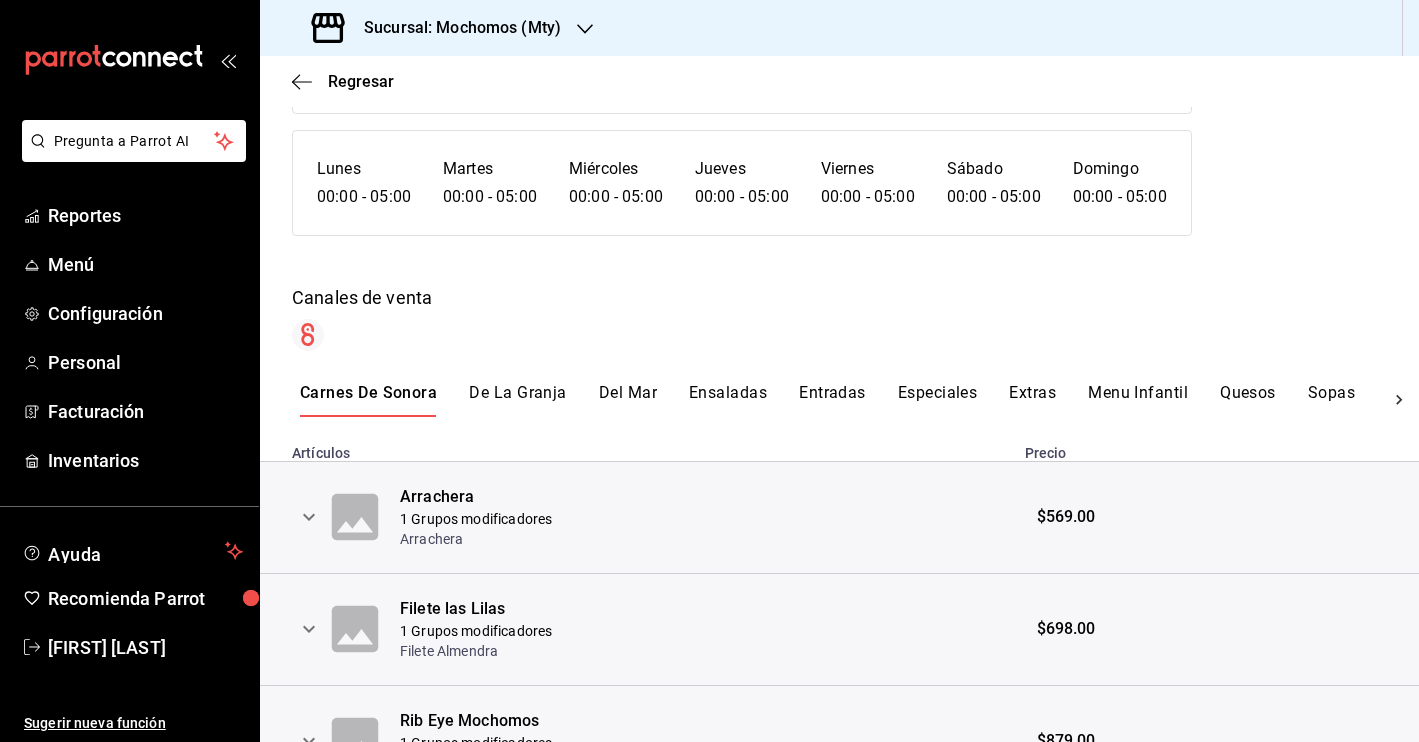 click on "Arrachera $569.00 Filete las Lilas $698.00 Rib Eye Mochomos $879.00 Rib Eye A La Tabla $879.00 Filete En Su Jugo $698.00 Rib Eye Anejo $1,549.00 Filete A La Mantequilla" at bounding box center (839, 847) 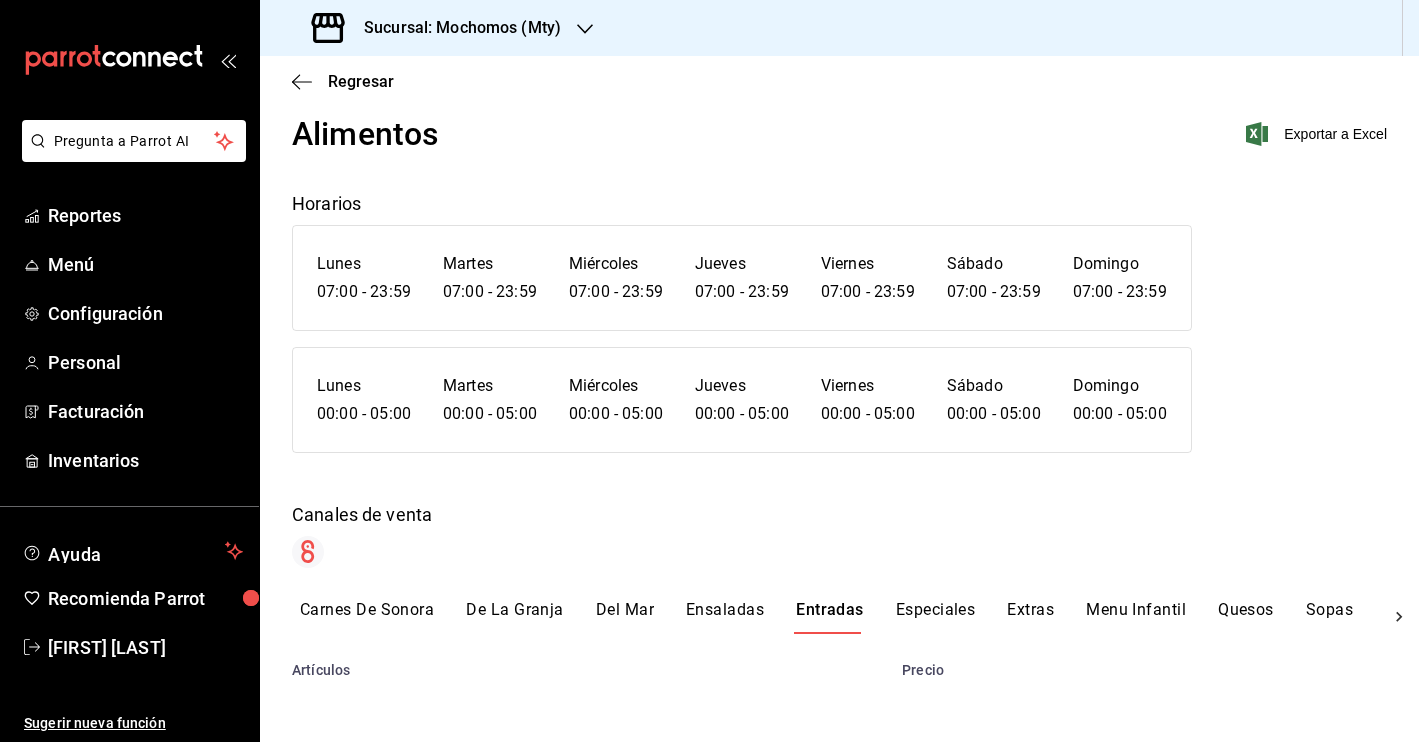 scroll, scrollTop: 45, scrollLeft: 0, axis: vertical 